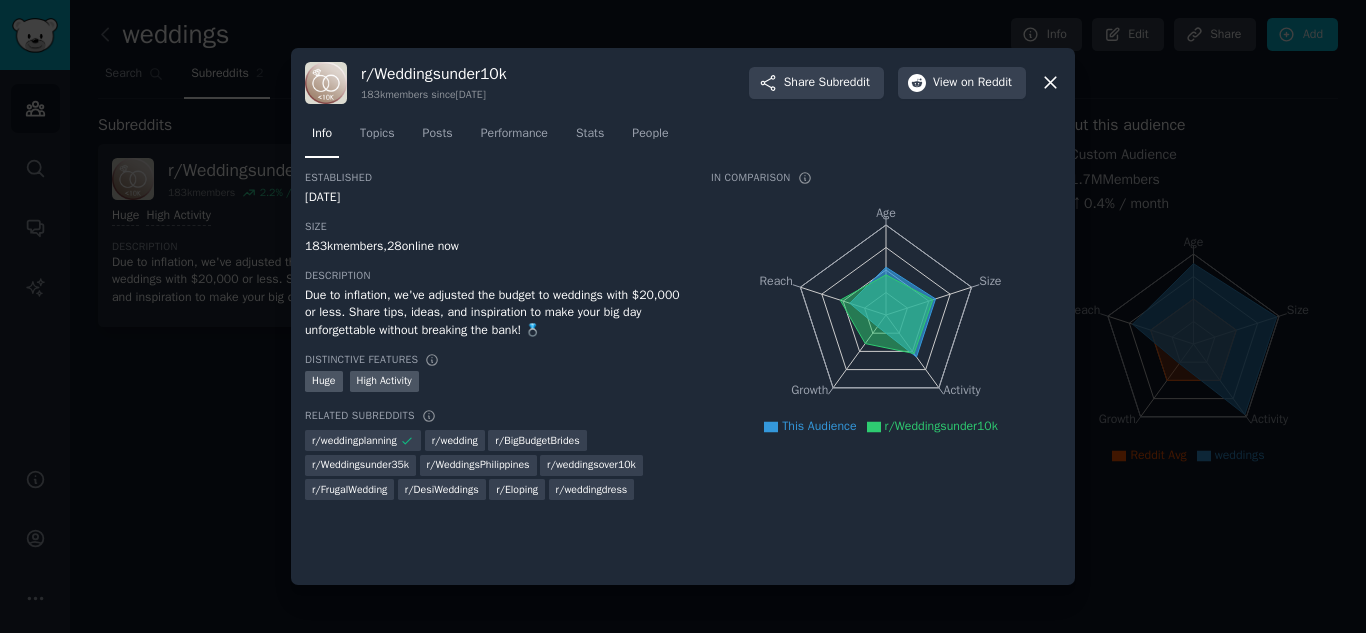 scroll, scrollTop: 0, scrollLeft: 0, axis: both 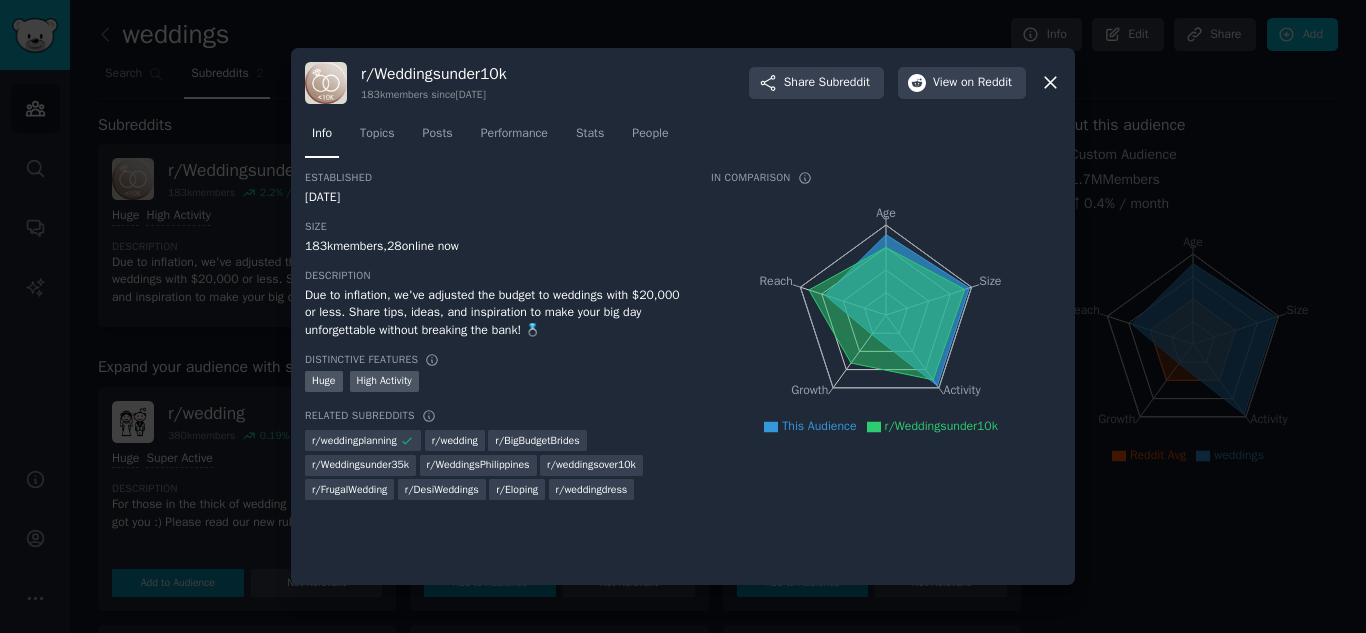 click 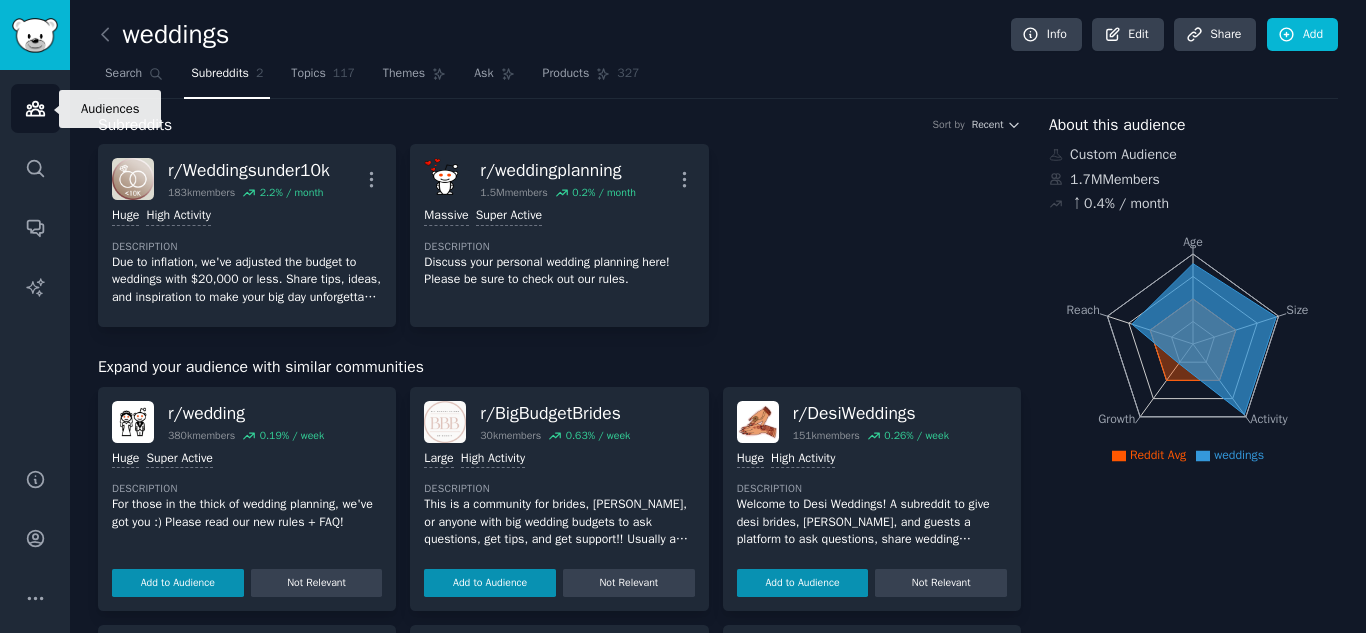 click 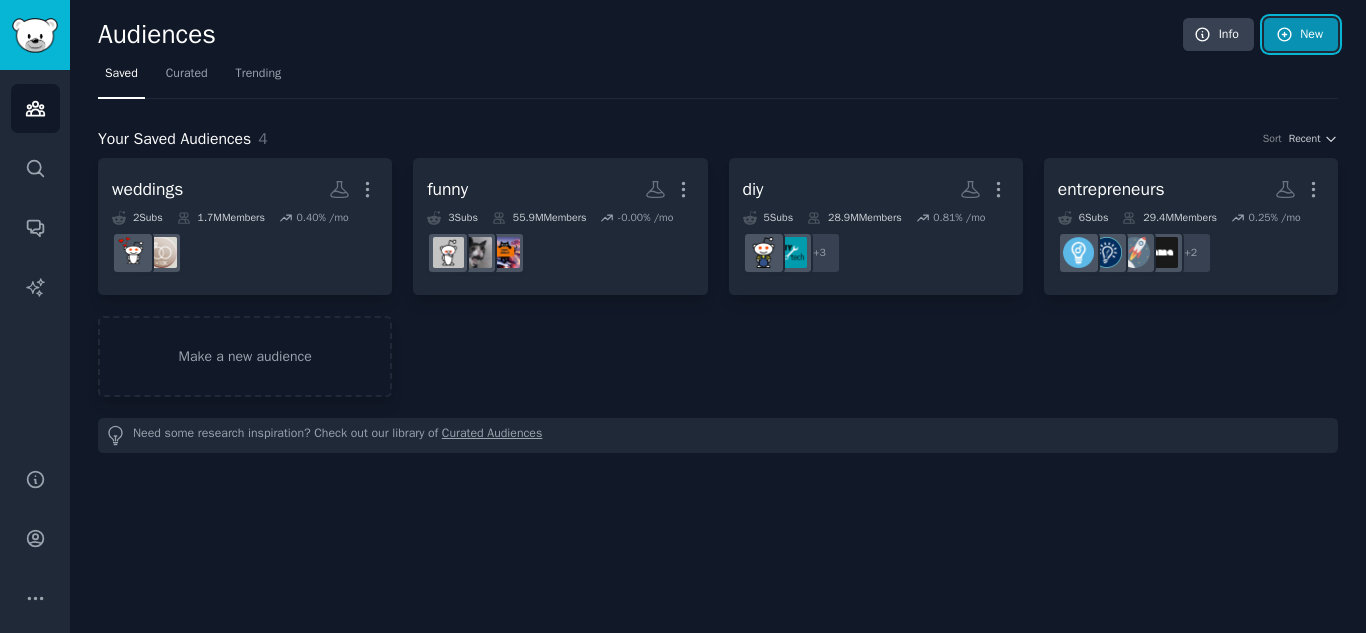click on "New" at bounding box center [1301, 35] 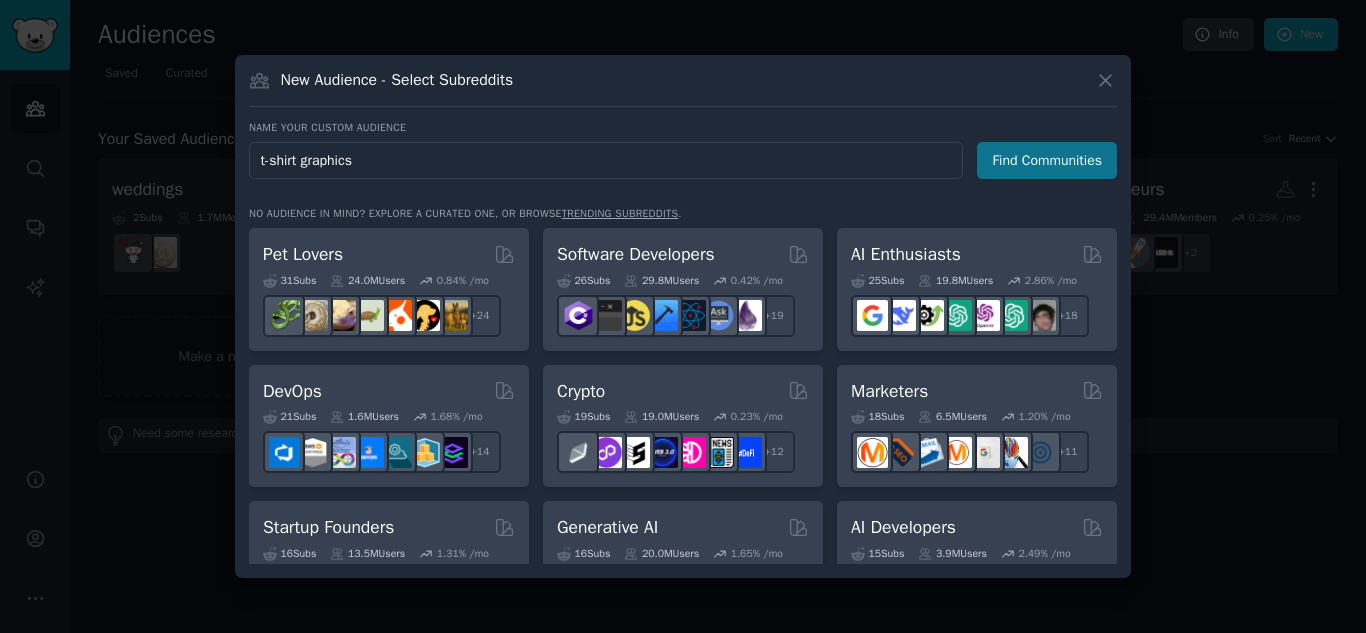 type on "t-shirt graphics" 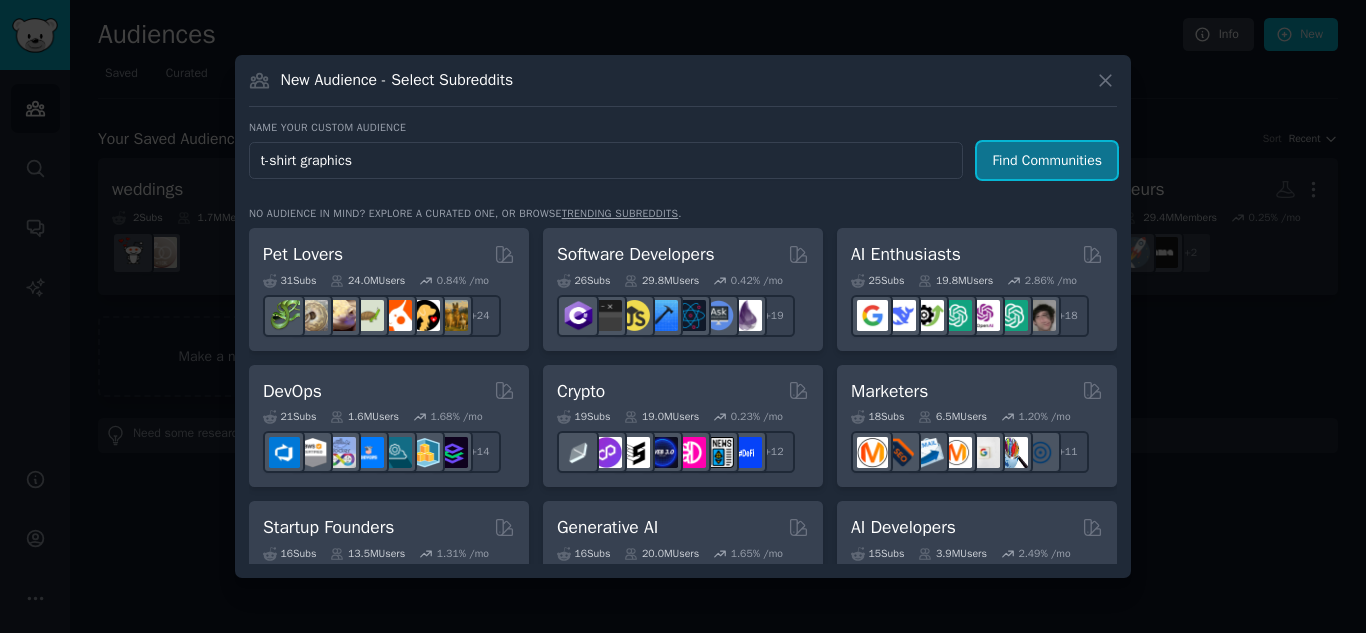 click on "Find Communities" at bounding box center (1047, 160) 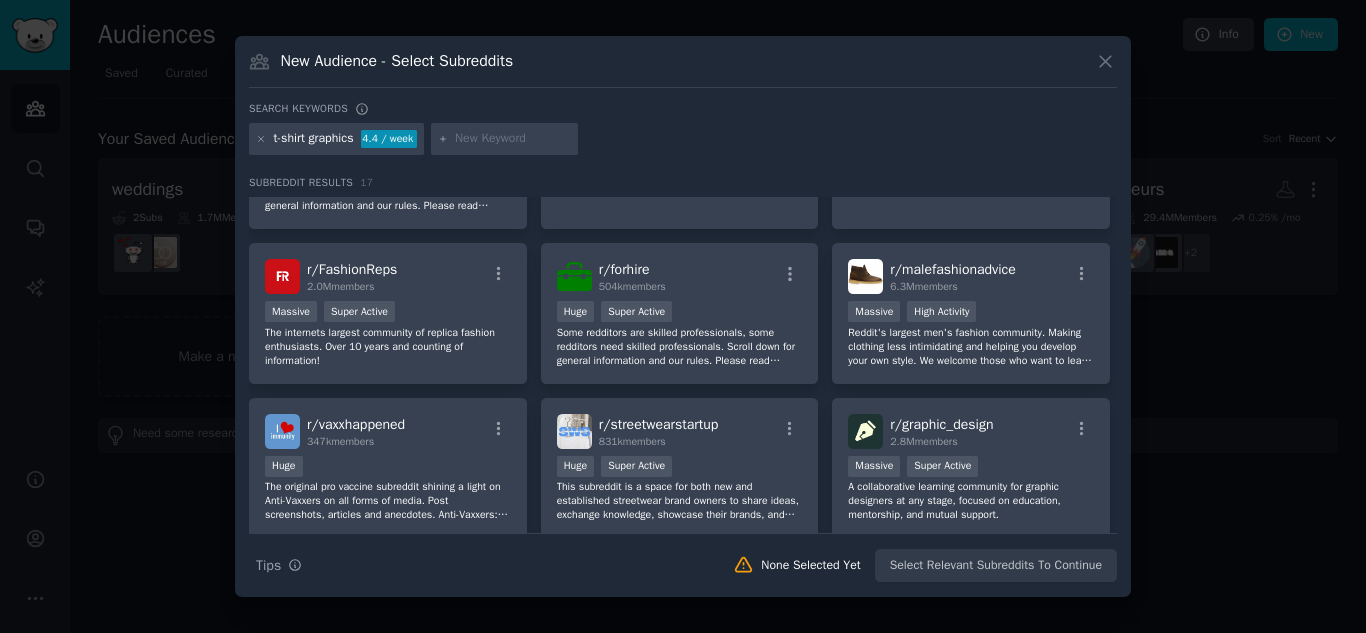scroll, scrollTop: 0, scrollLeft: 0, axis: both 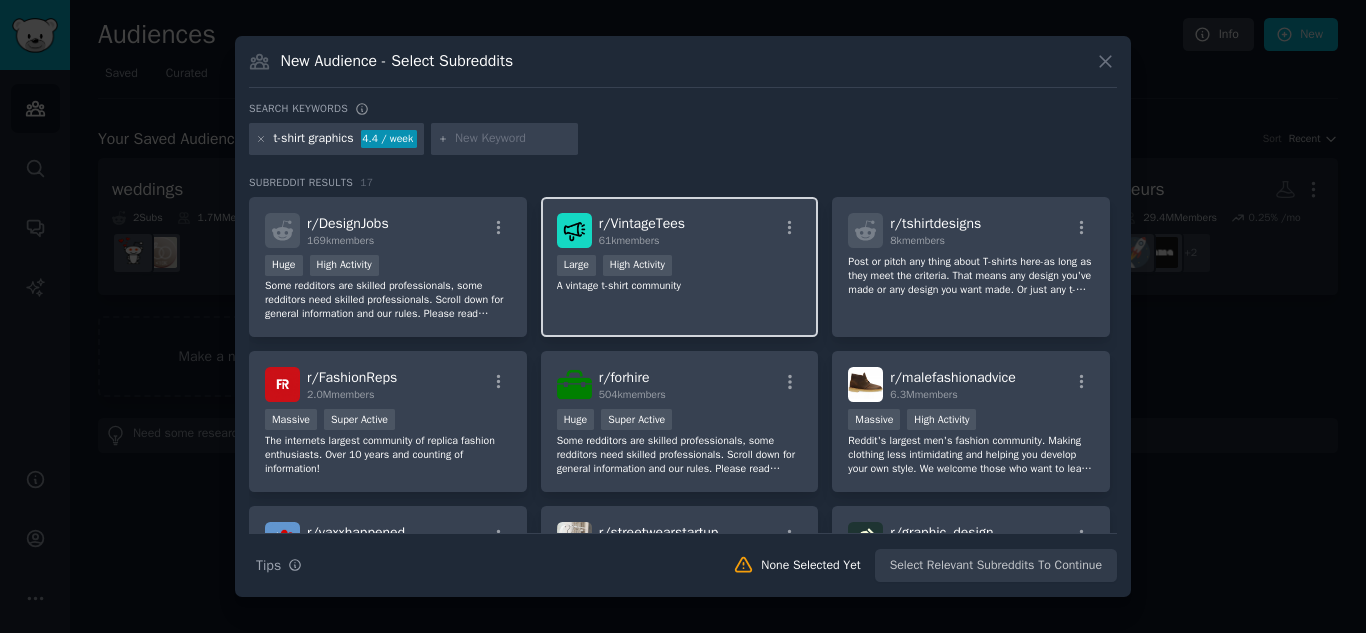 click on "r/ VintageTees 61k  members" at bounding box center (680, 230) 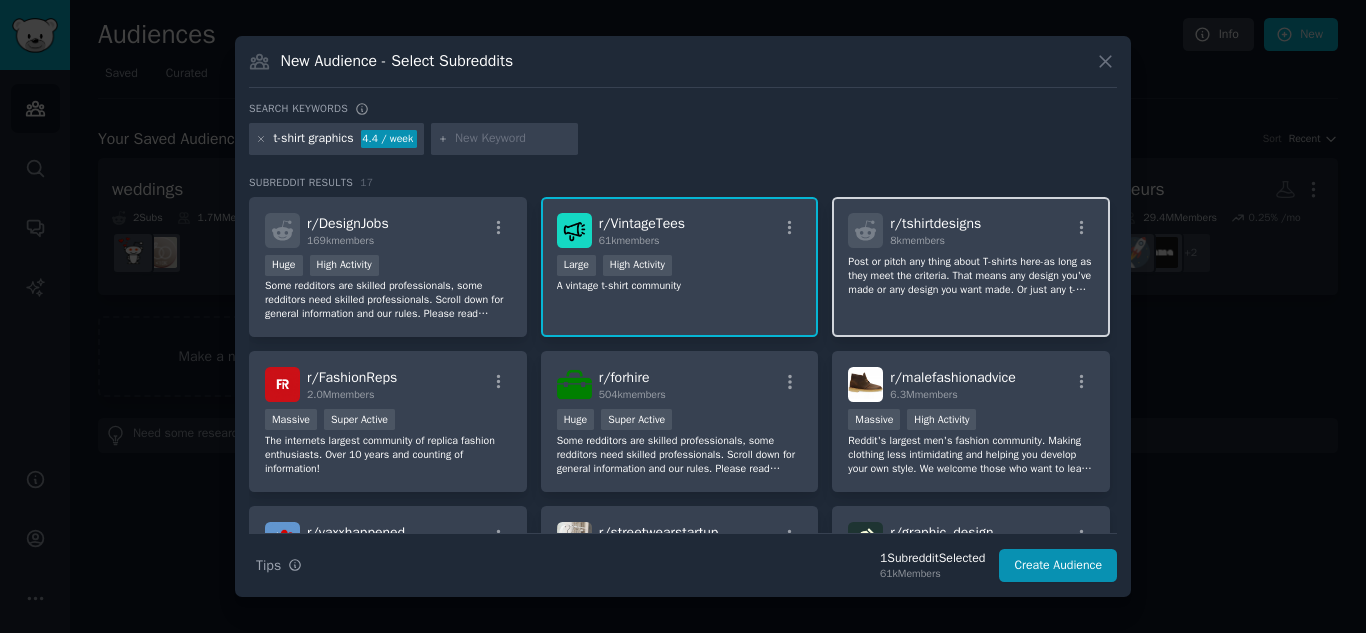 click on "Post or pitch any thing about T-shirts here-as long as they meet the criteria. That means any design you've made or any design you want made. Or just any t-shirt that looks cool." 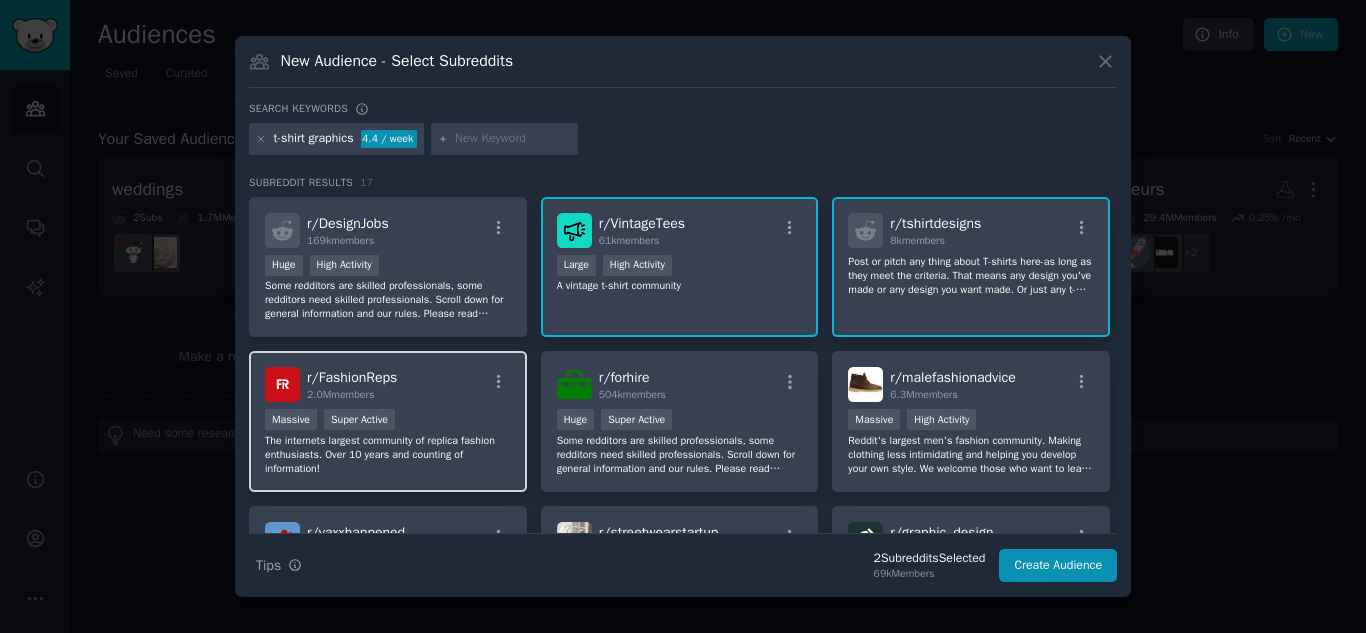 click on "The internets largest community of replica fashion enthusiasts. Over 10 years and counting of information!" at bounding box center [388, 455] 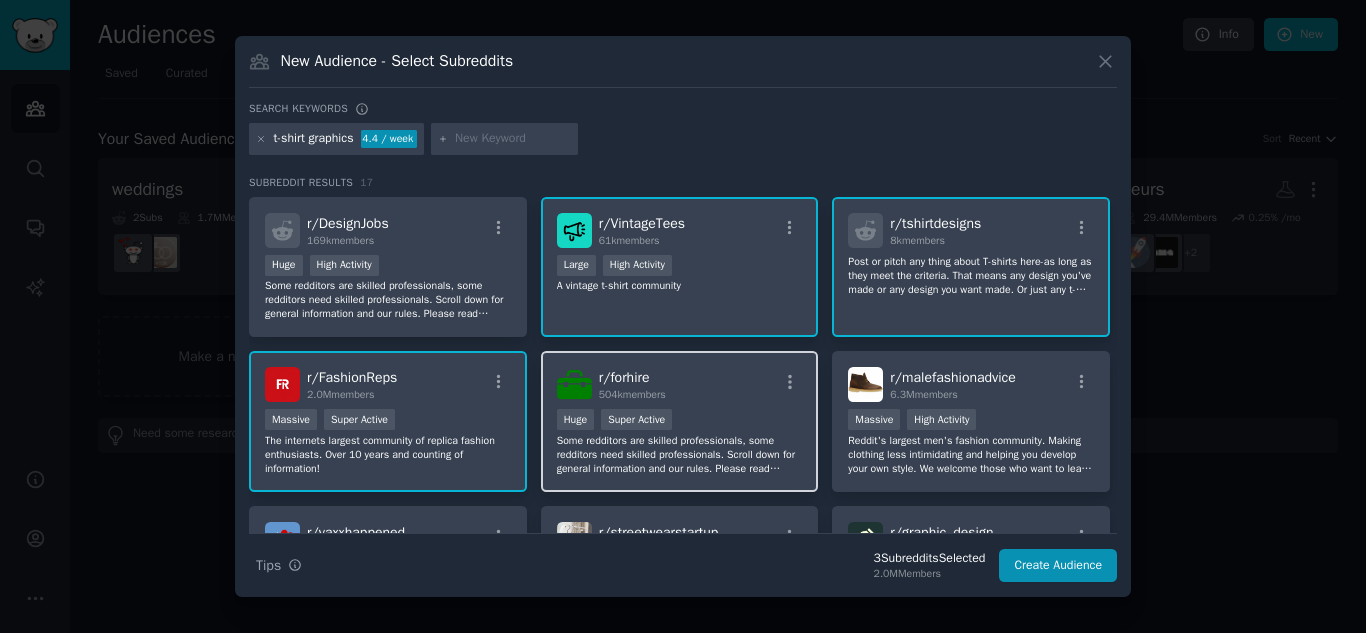 click on "Huge Super Active" at bounding box center [680, 421] 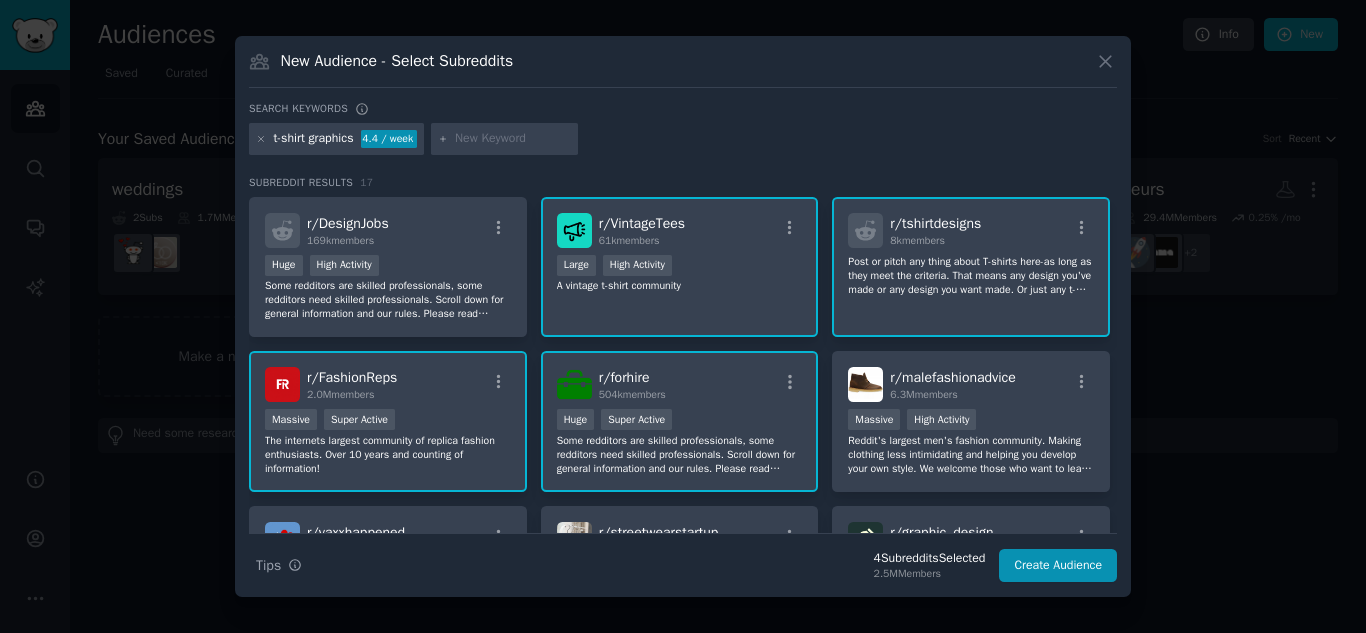 drag, startPoint x: 1111, startPoint y: 298, endPoint x: 1115, endPoint y: 329, distance: 31.257 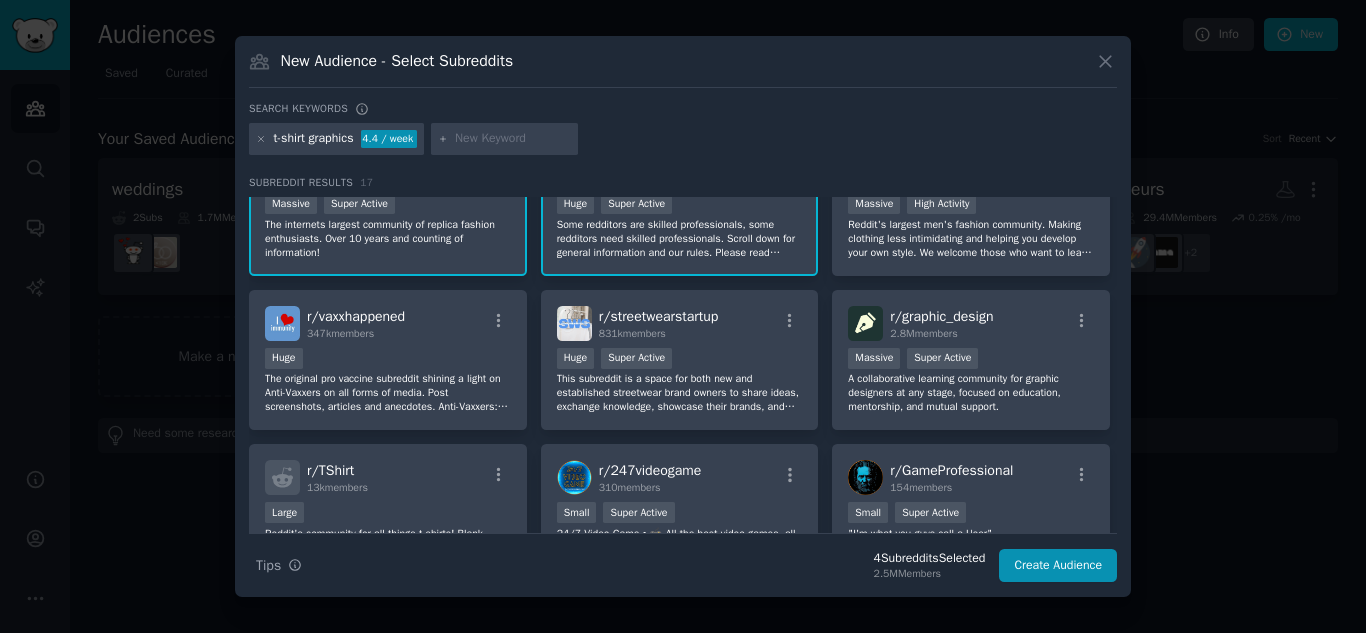 scroll, scrollTop: 219, scrollLeft: 0, axis: vertical 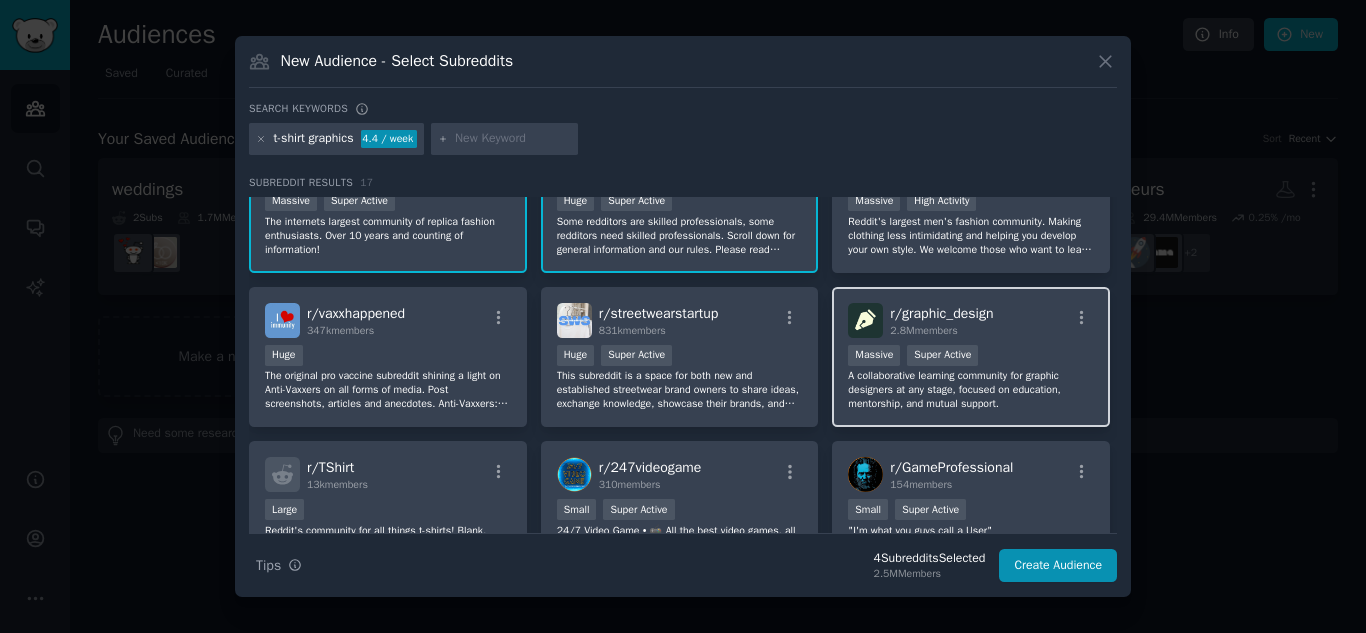 click on "A collaborative learning community for graphic designers at any stage, focused on education, mentorship, and mutual support." at bounding box center (971, 390) 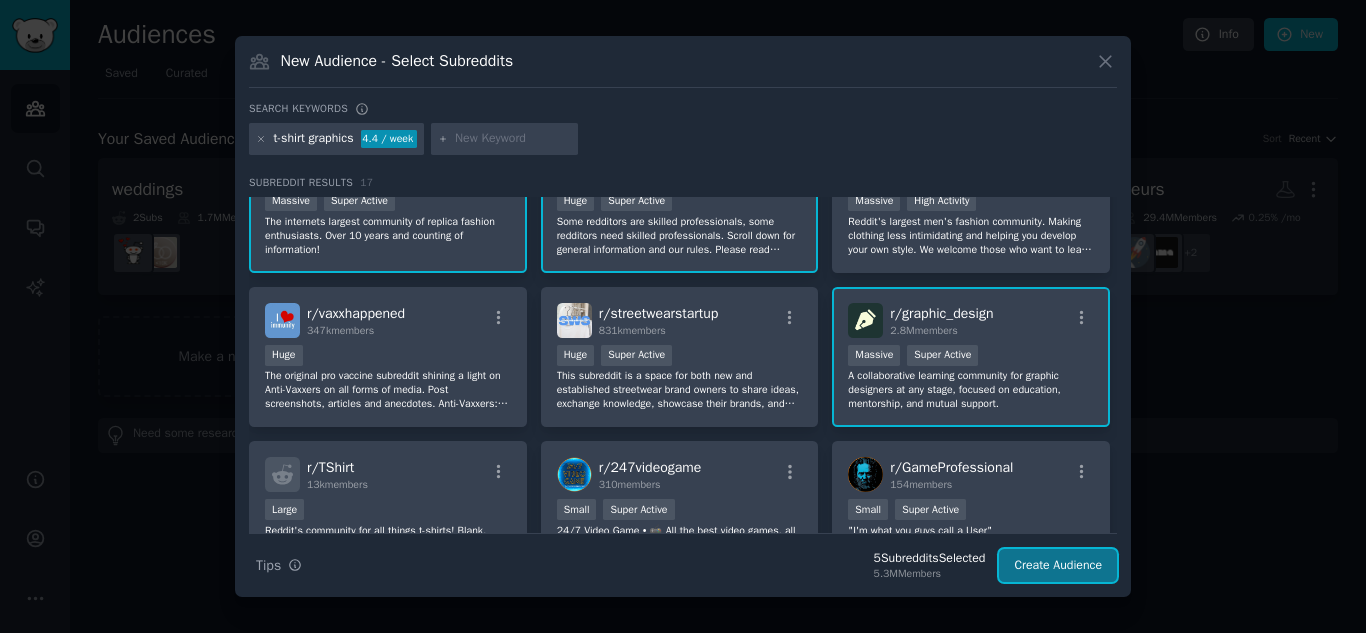 click on "Create Audience" at bounding box center (1058, 566) 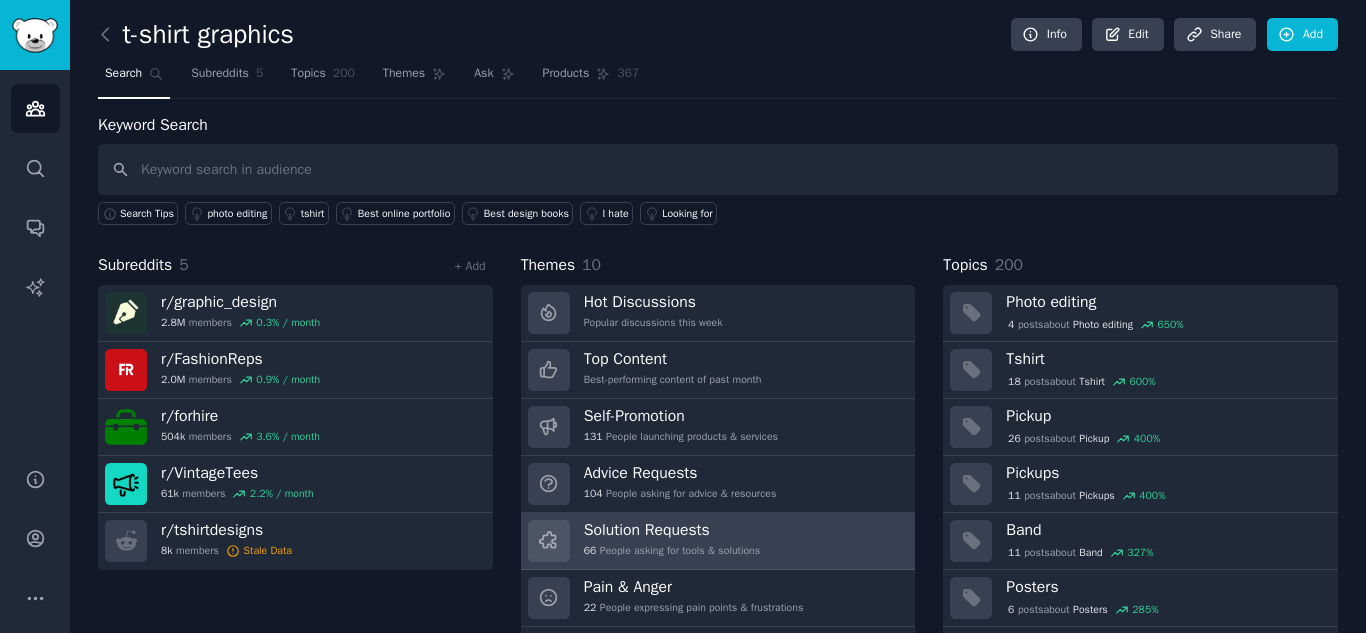 click on "Solution Requests 66 People asking for tools & solutions" at bounding box center (718, 541) 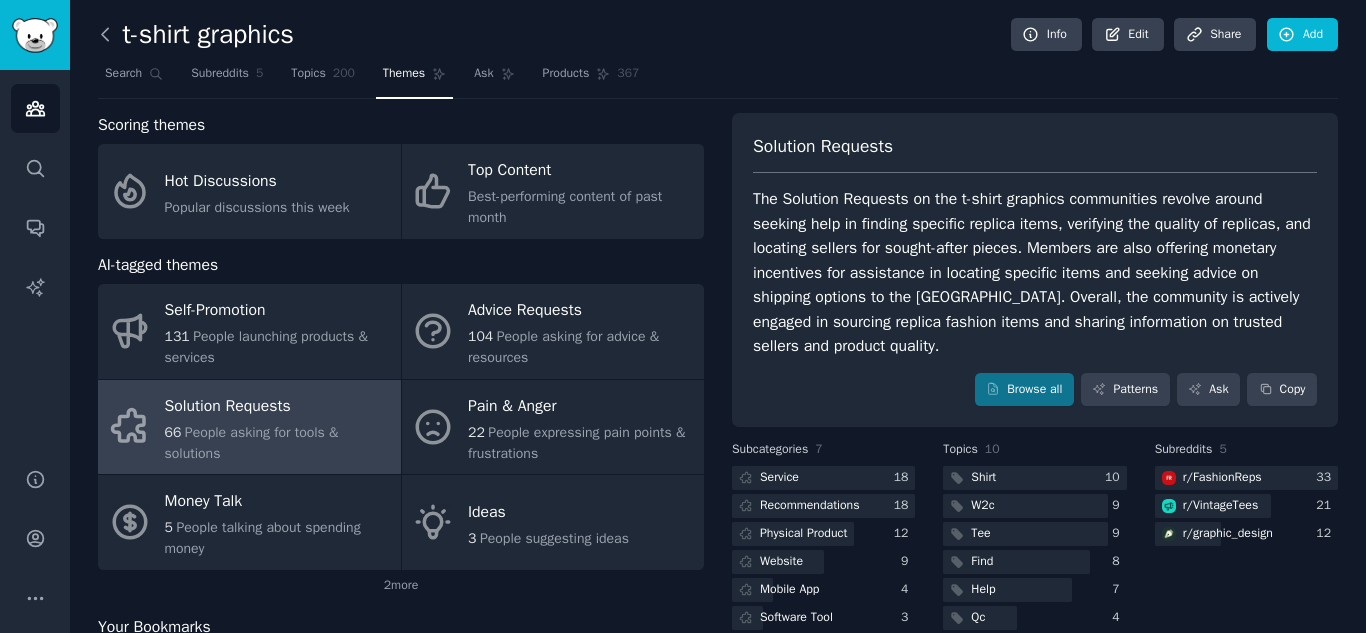 click 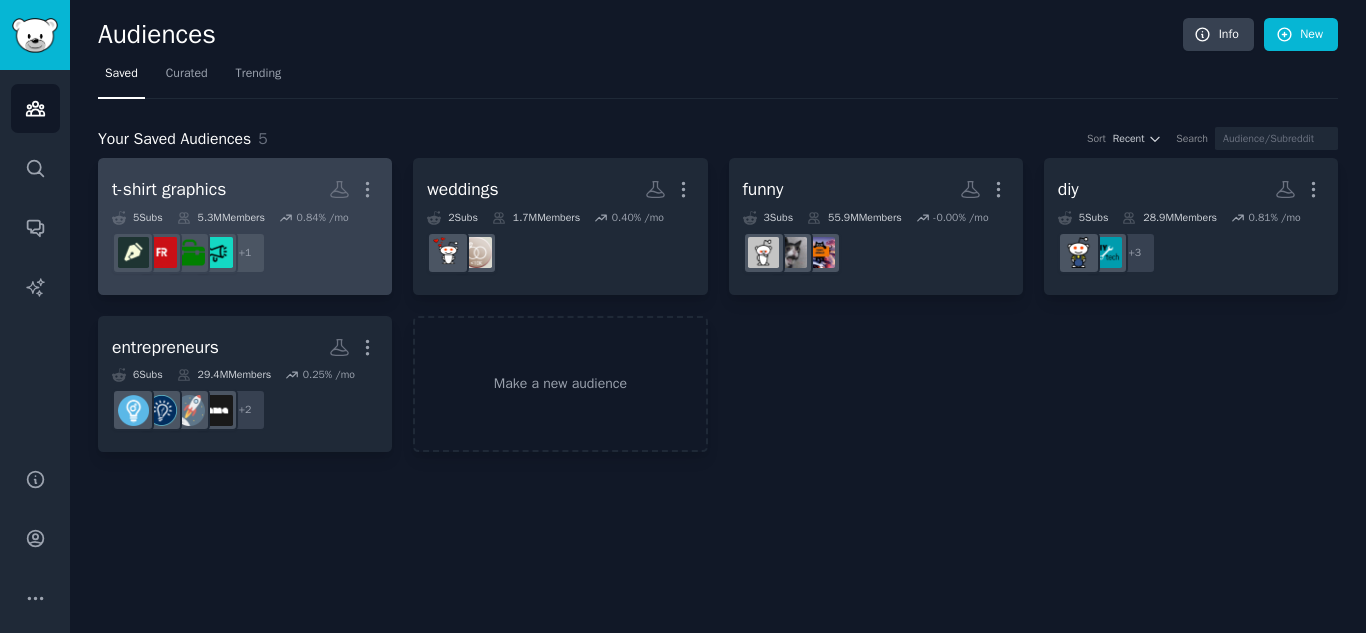 click on "t-shirt graphics More" at bounding box center [245, 189] 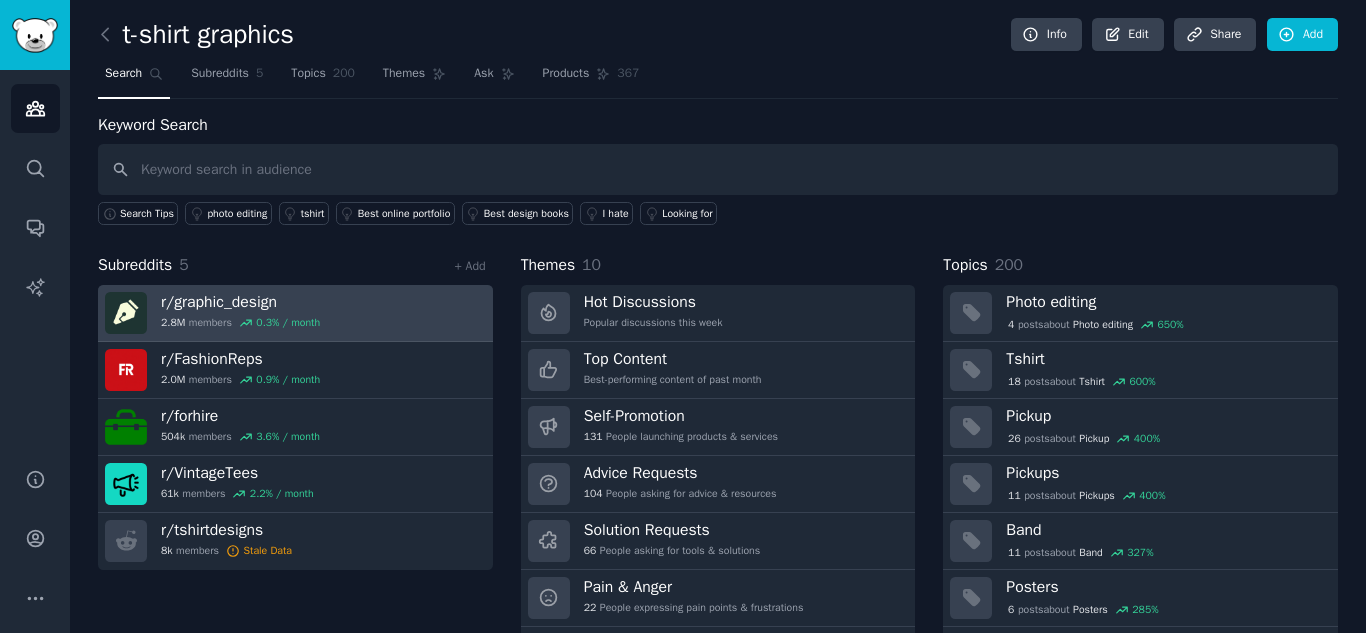 click on "0.3 % / month" at bounding box center (288, 323) 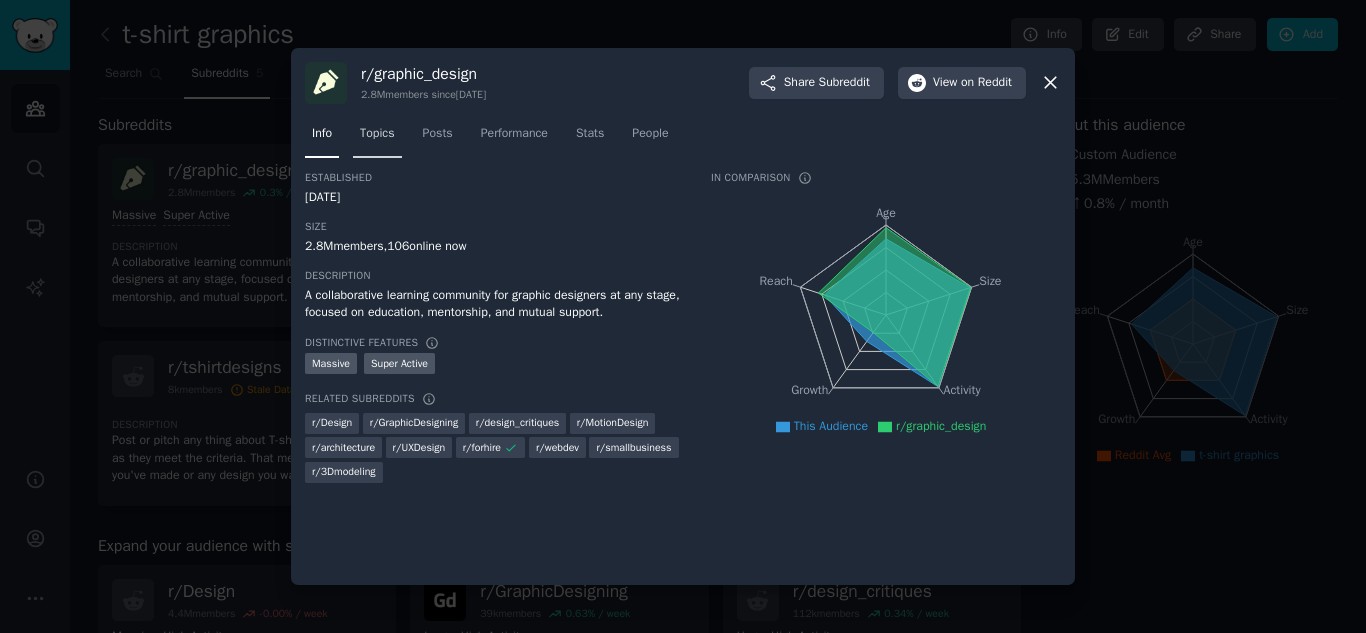 click on "Topics" at bounding box center (377, 134) 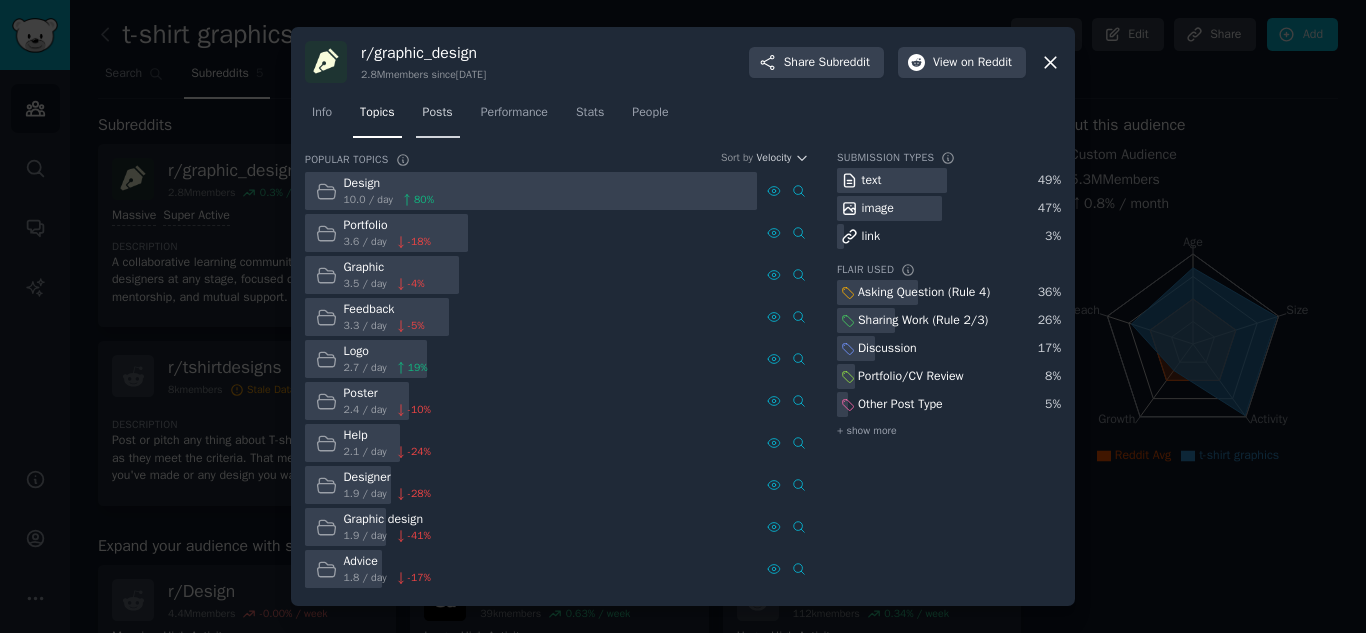 click on "Posts" at bounding box center (438, 117) 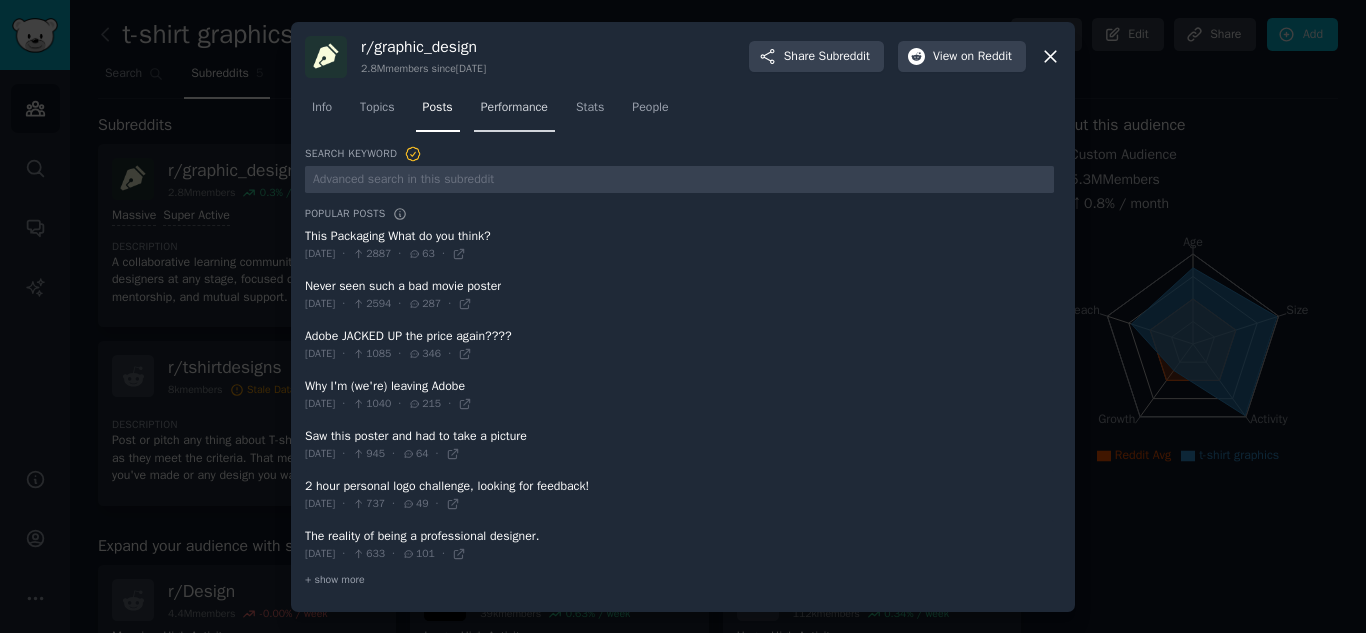 click on "Performance" at bounding box center (514, 112) 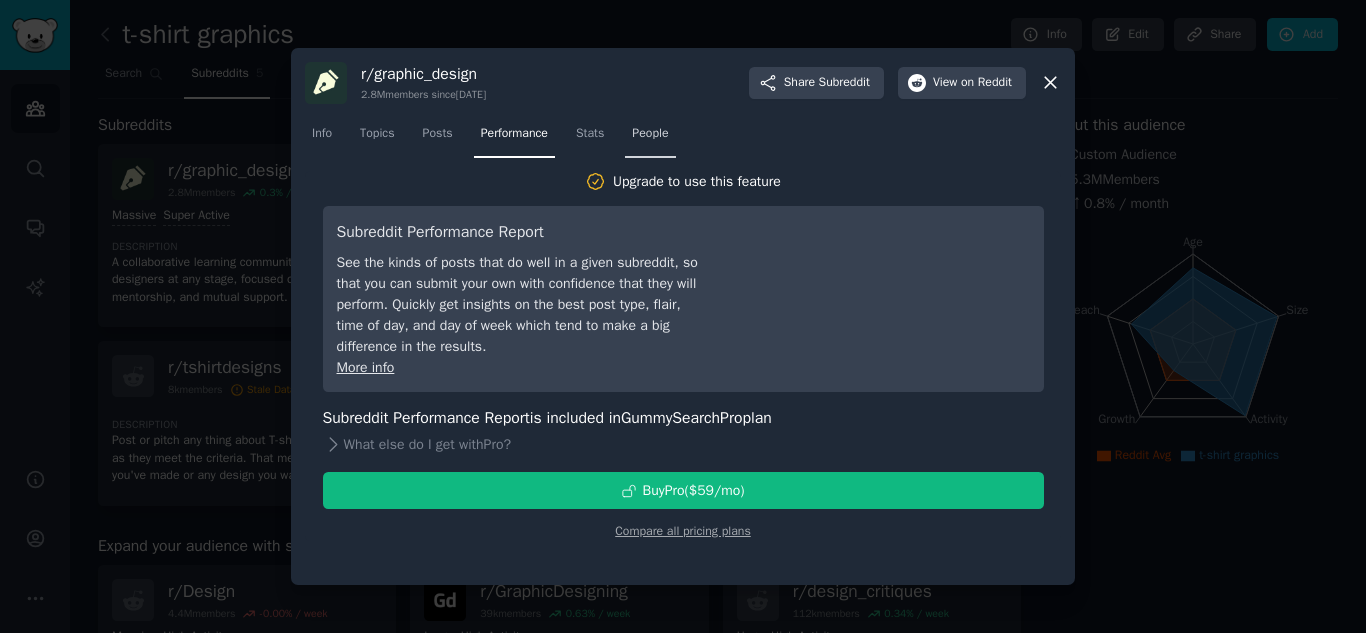 click on "People" at bounding box center (650, 134) 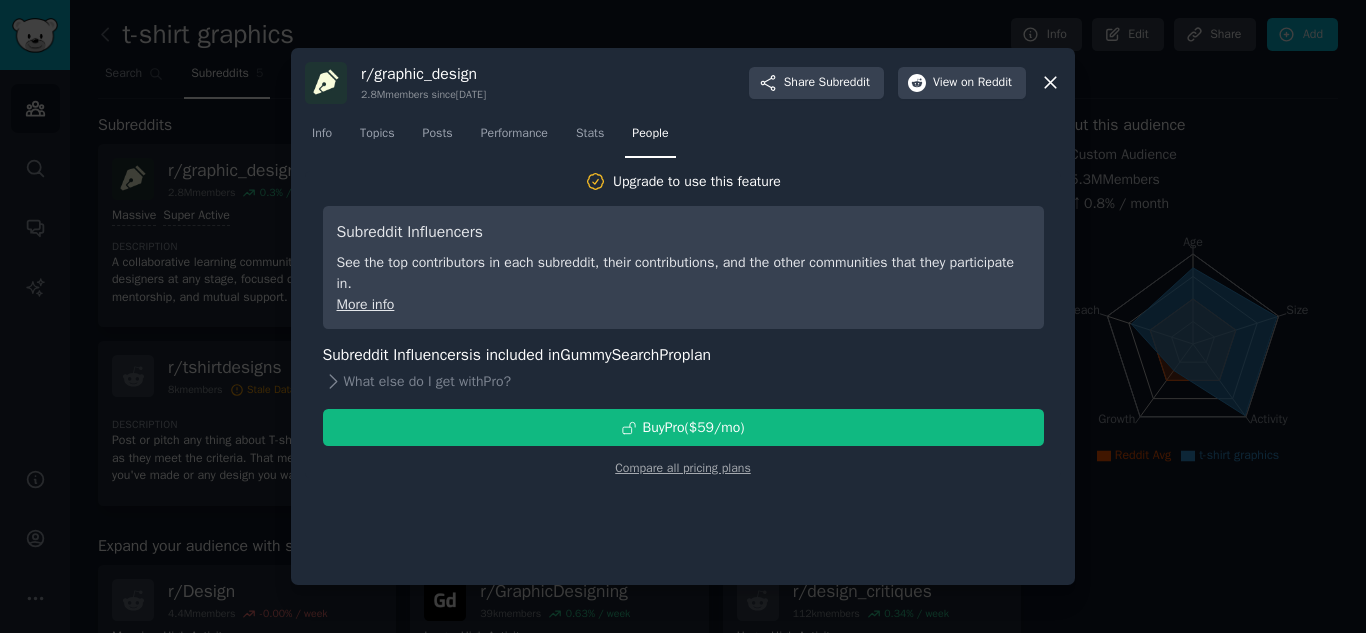 click 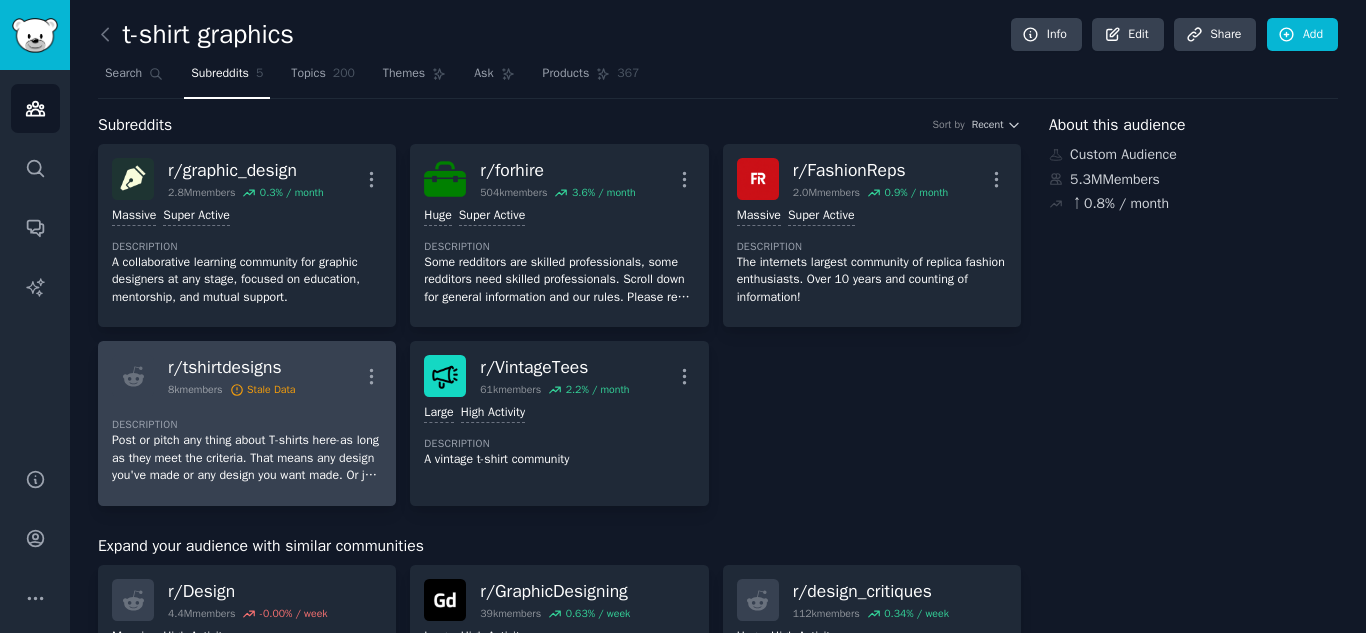 click on "Post or pitch any thing about T-shirts here-as long as they meet the criteria. That means any design you've made or any design you want made. Or just any t-shirt that looks cool." at bounding box center (247, 458) 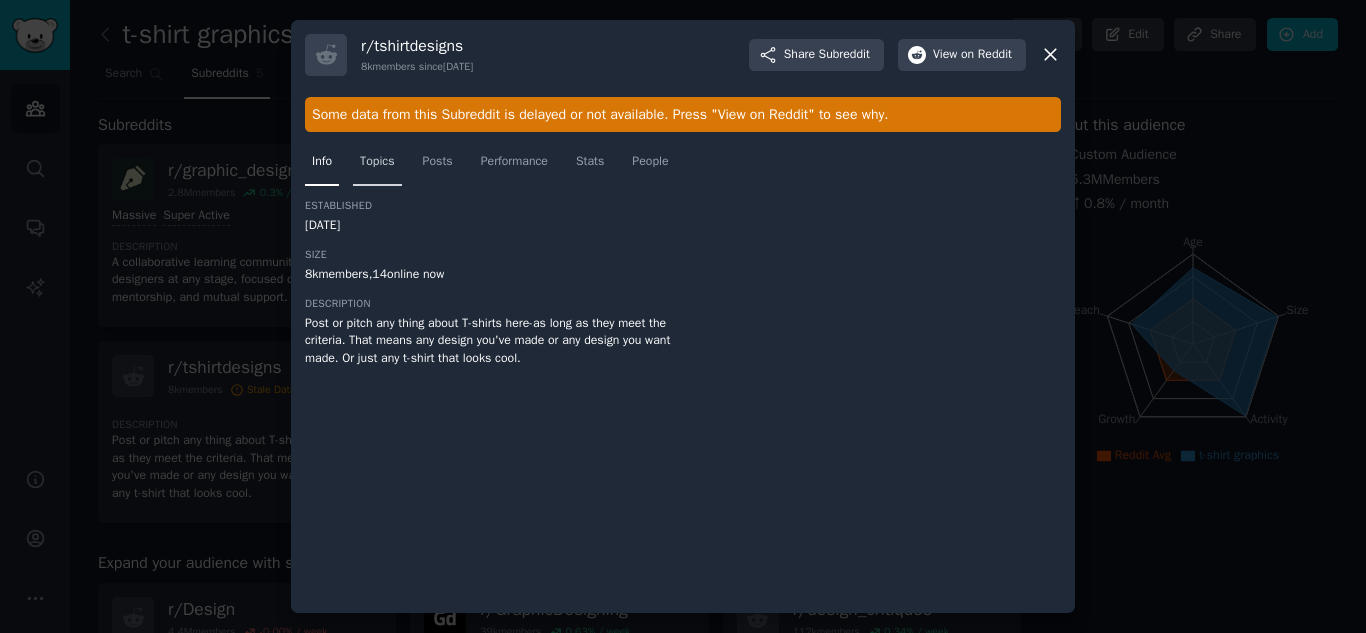 click on "Topics" at bounding box center [377, 162] 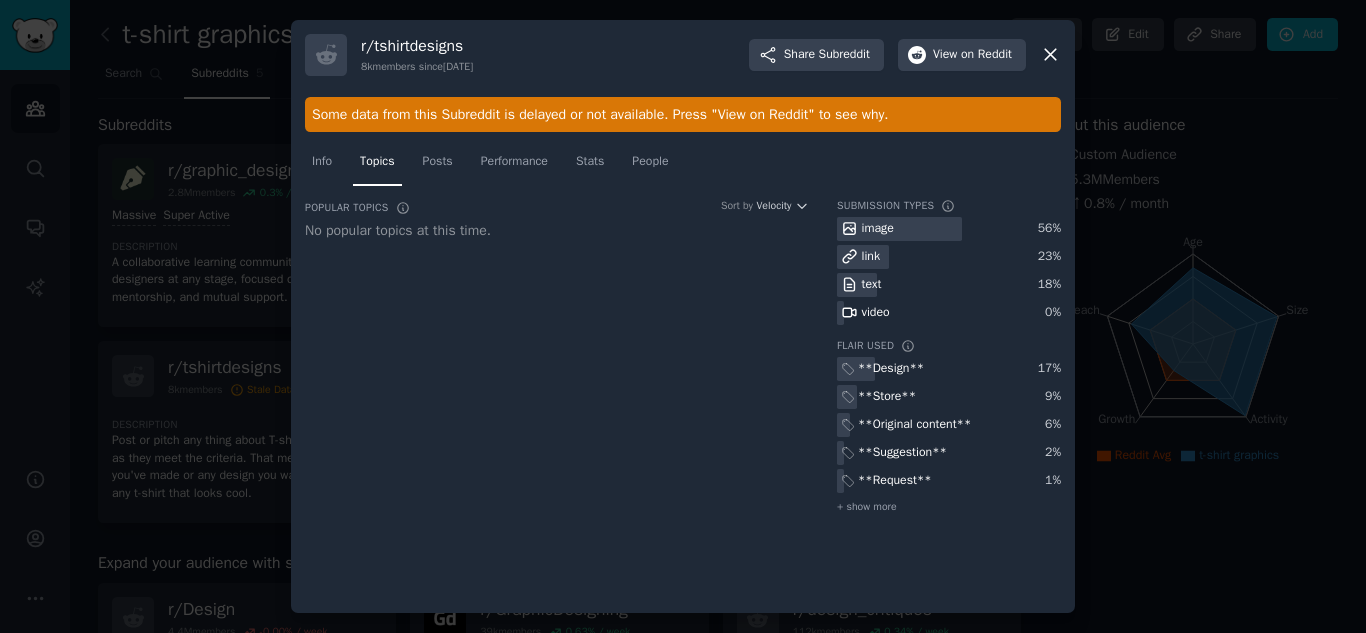 click 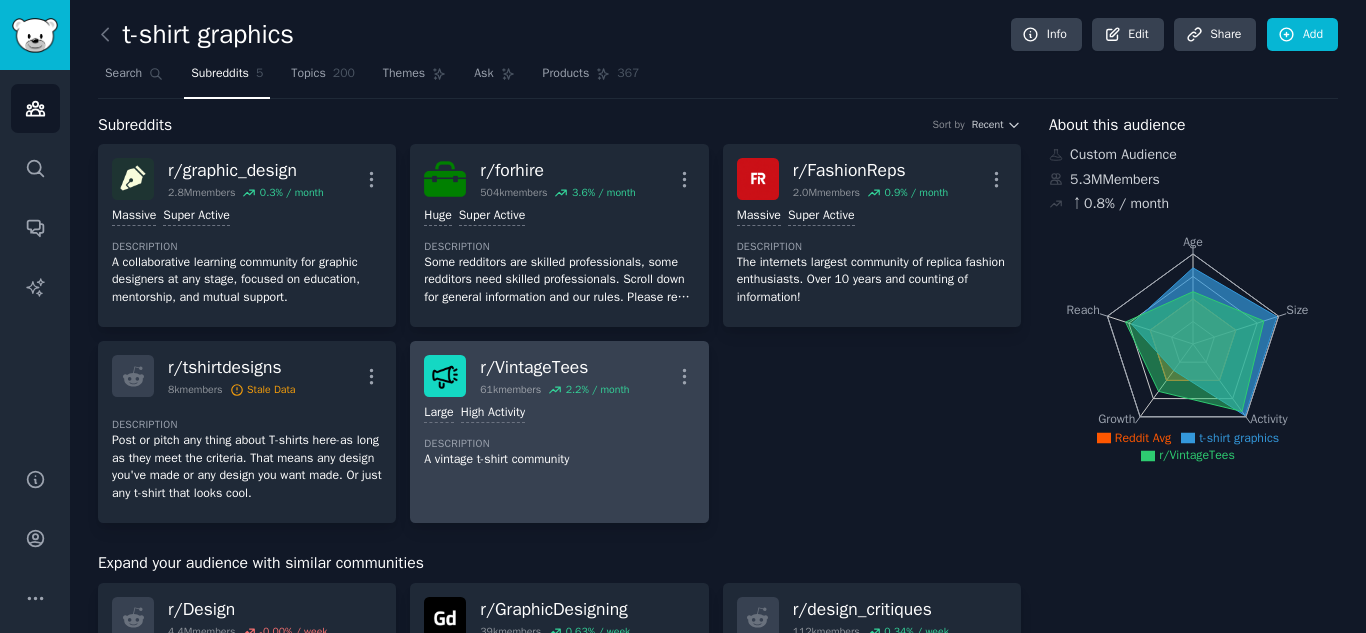 click on "Large High Activity" at bounding box center (559, 413) 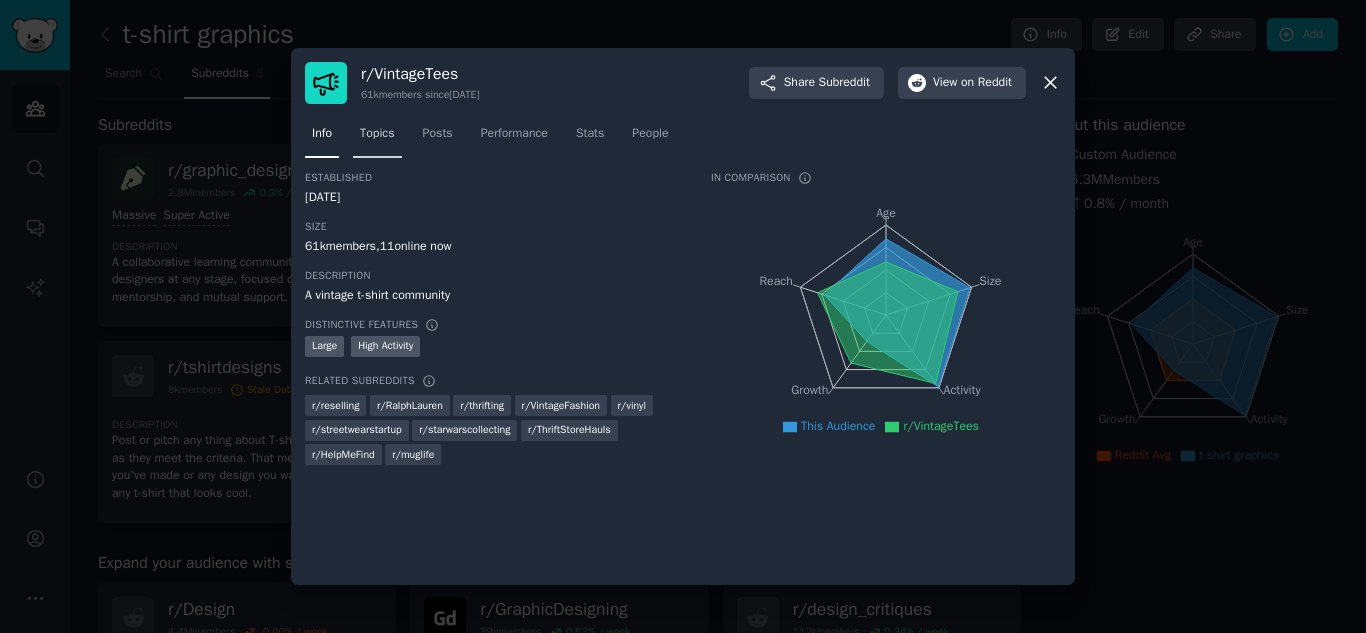 click on "Topics" at bounding box center (377, 134) 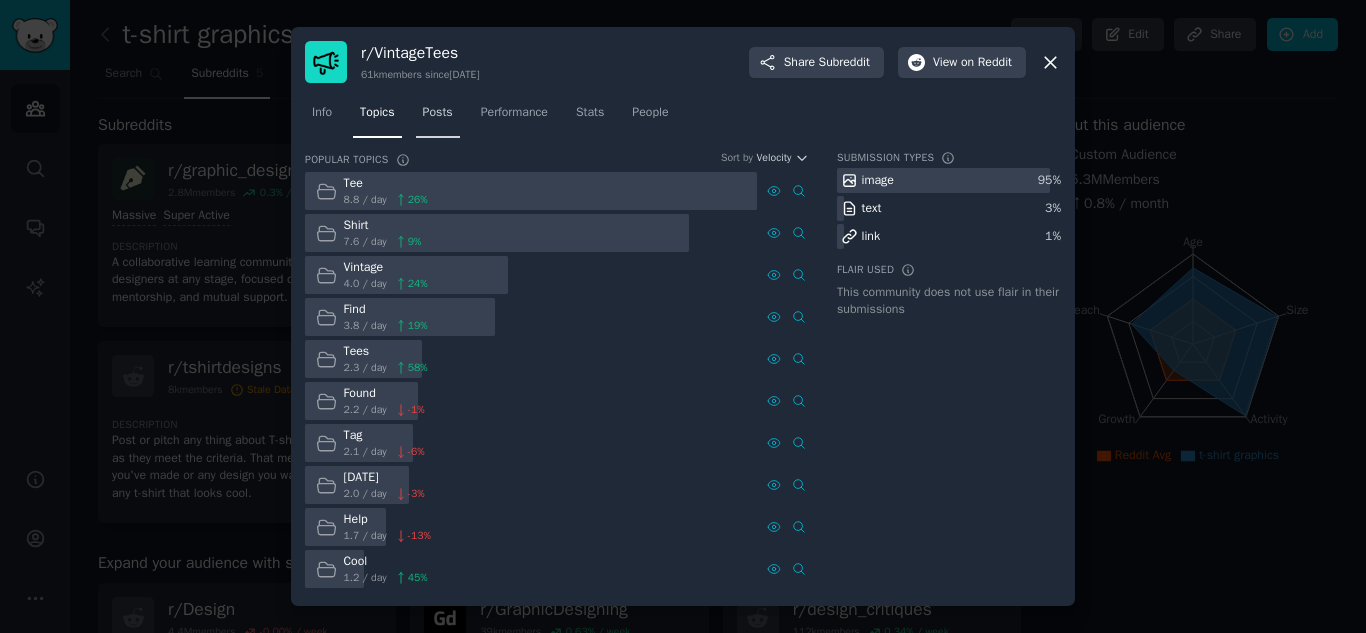 click on "Posts" at bounding box center [438, 117] 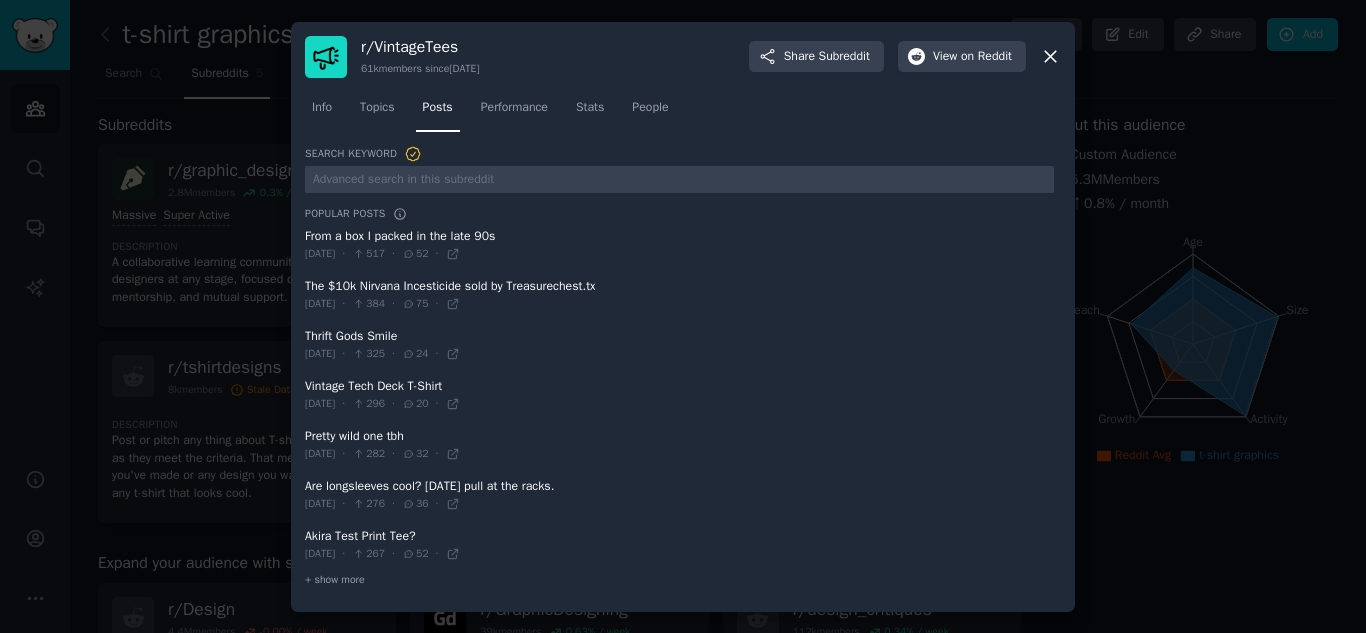 click 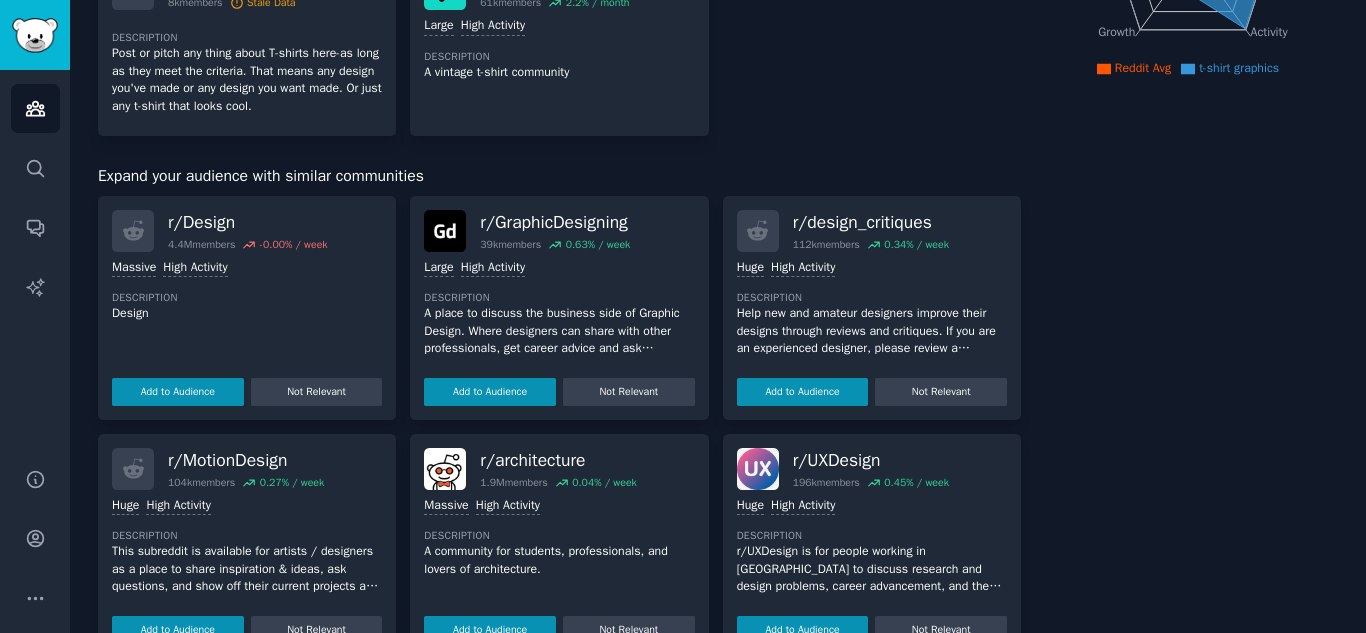scroll, scrollTop: 392, scrollLeft: 0, axis: vertical 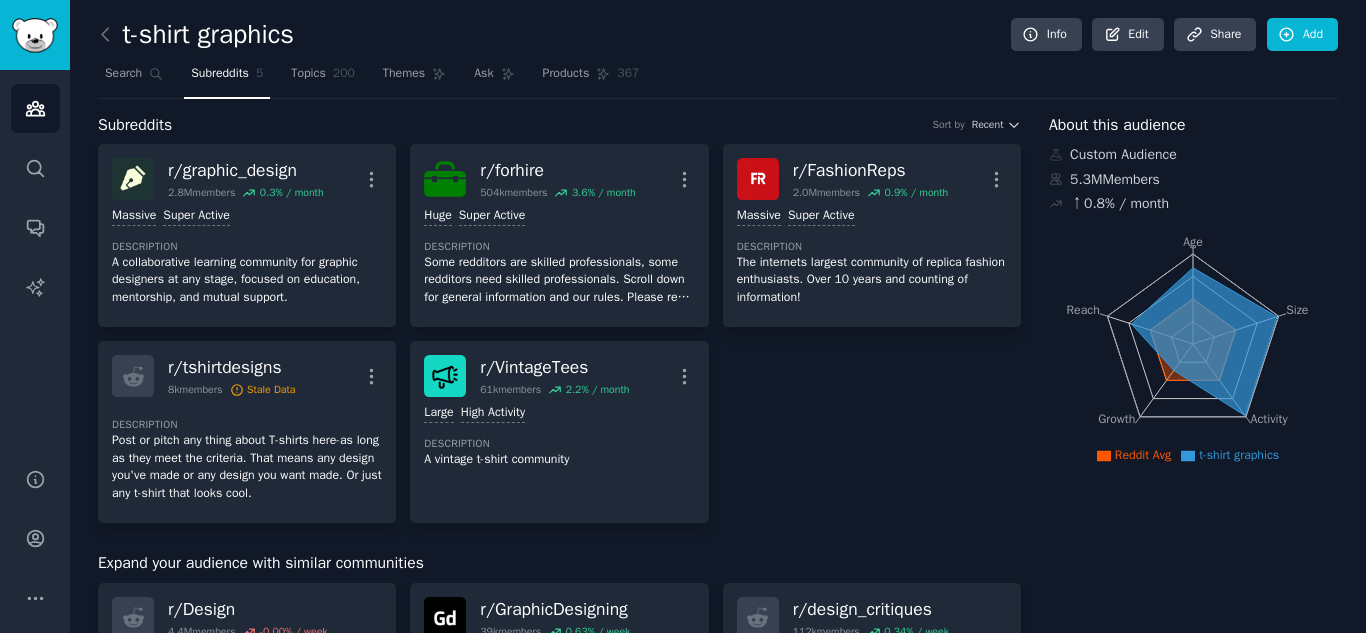 click on "t-shirt graphics Info Edit Share Add Search Subreddits 5 Topics 200 Themes Ask Products 367 Subreddits Sort by Recent r/ graphic_design 2.8M  members 0.3 % / month More Massive Super Active Description A collaborative learning community for graphic designers at any stage, focused on education, mentorship, and mutual support. r/ forhire 504k  members 3.6 % / month More Huge Super Active Description Some redditors are skilled professionals, some redditors need skilled professionals.
Scroll down for general information and our rules. Please read through these carefully, as breaking them can be a bannable offense. r/ FashionReps 2.0M  members 0.9 % / month More 1,000,000+ members Massive Super Active Description The internets largest community of replica fashion enthusiasts. Over 10 years and counting of information! r/ tshirtdesigns 8k  members Stale Data More Description r/ VintageTees 61k  members 2.2 % / month More Large High Activity Description A vintage t-shirt community r/ Design 4.4M  members -0.00 r/" 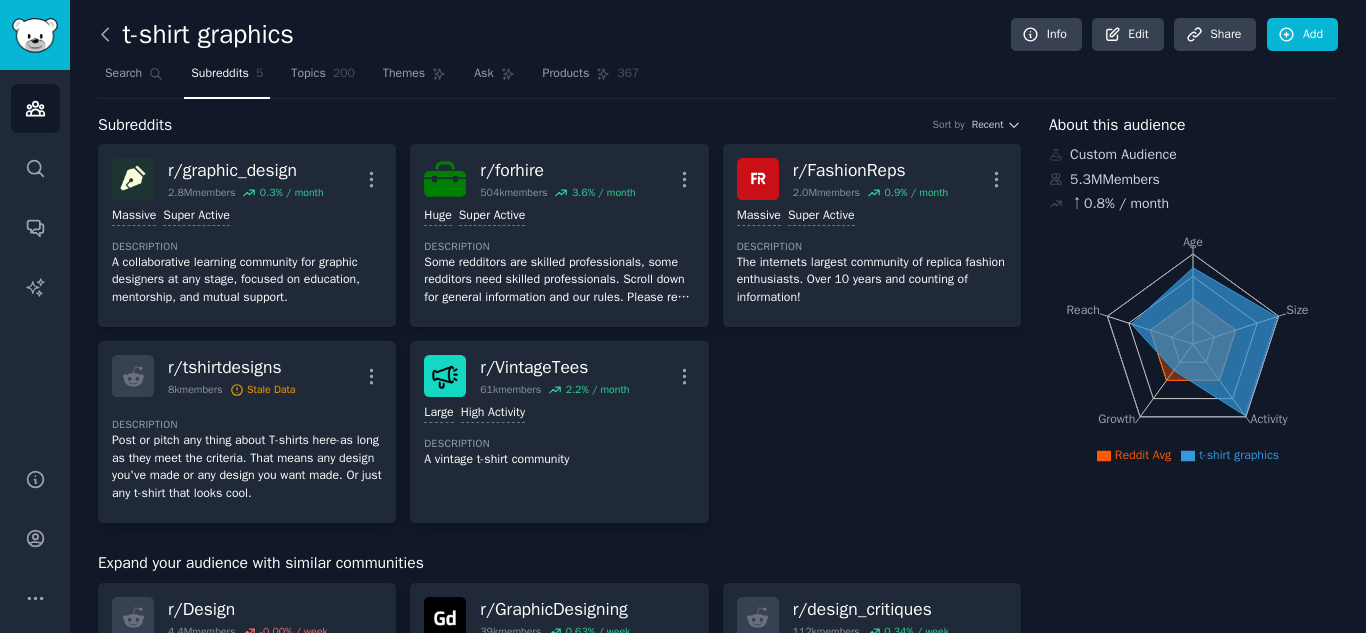 click 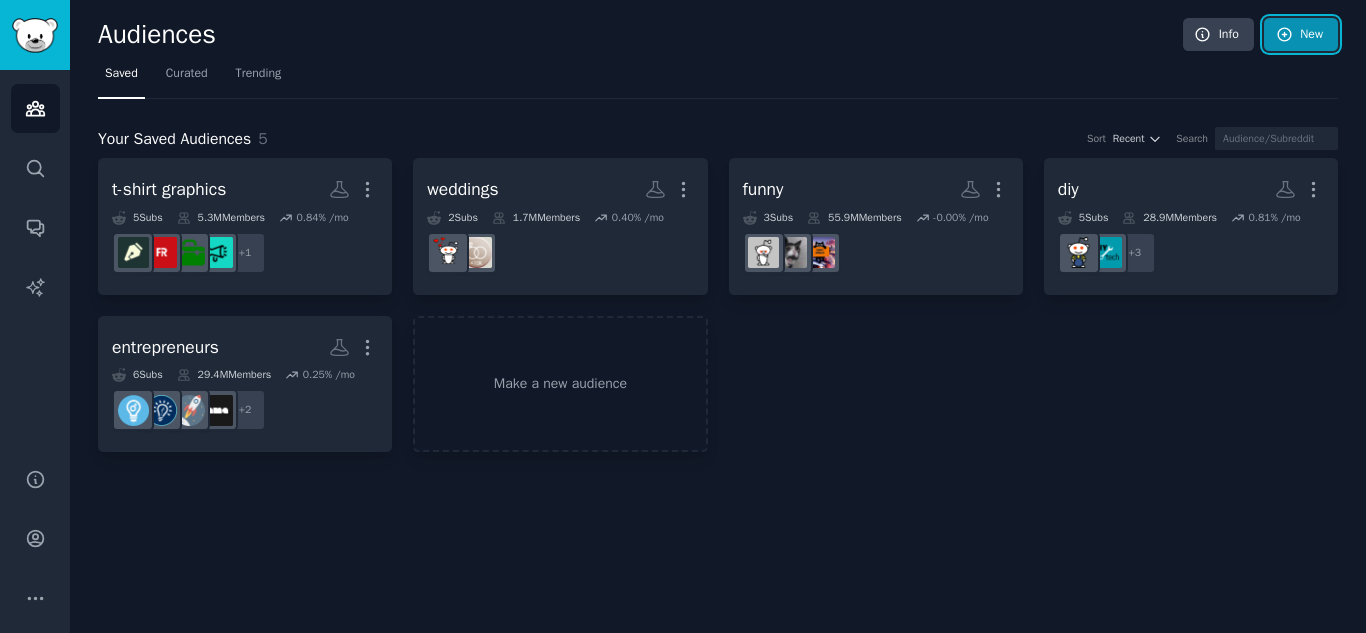 click on "New" at bounding box center (1301, 35) 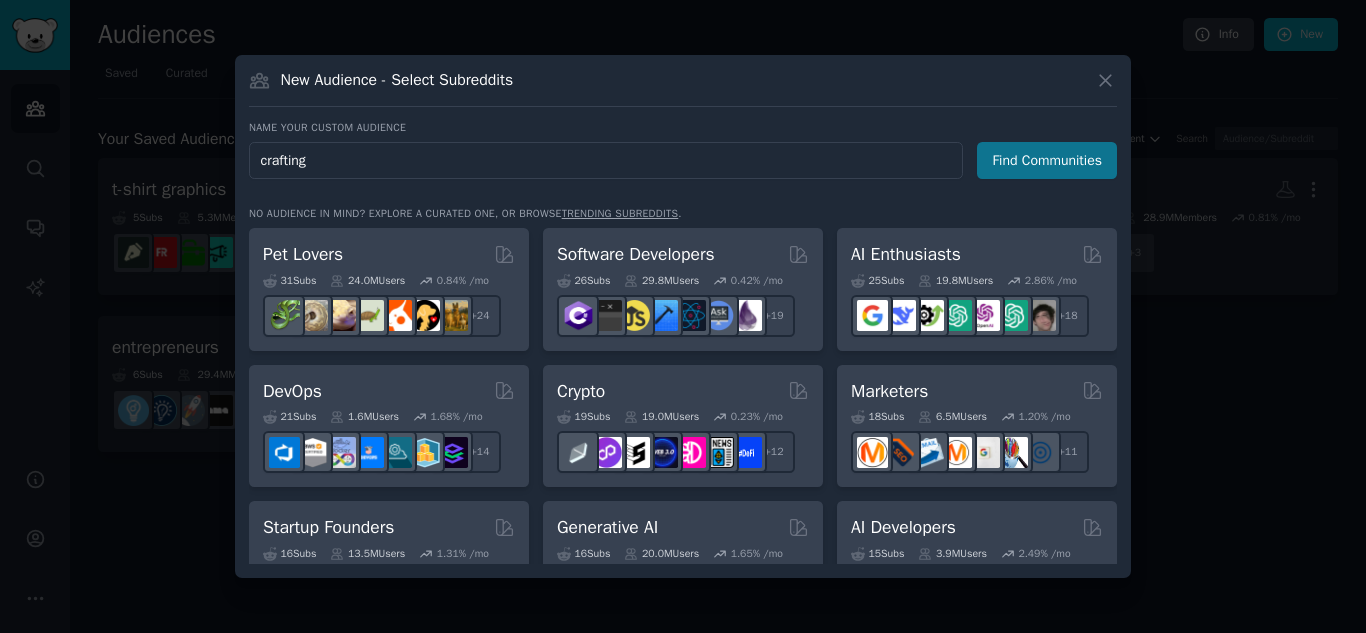 type on "crafting" 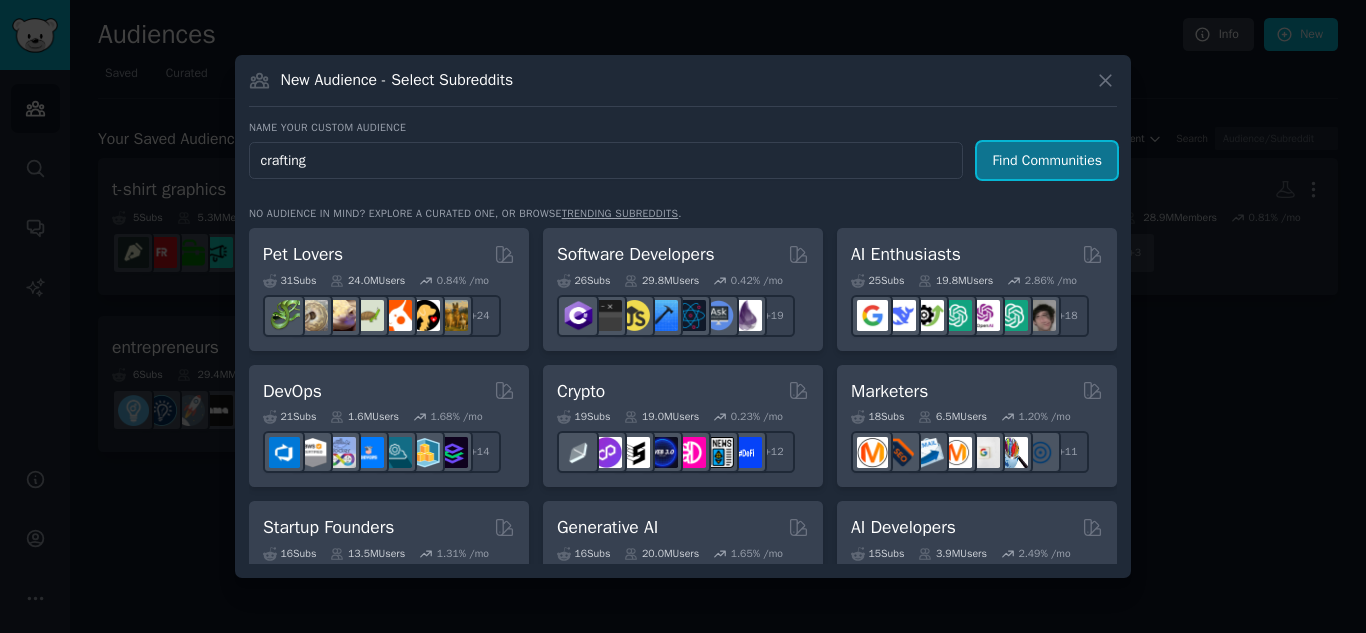 click on "Find Communities" at bounding box center [1047, 160] 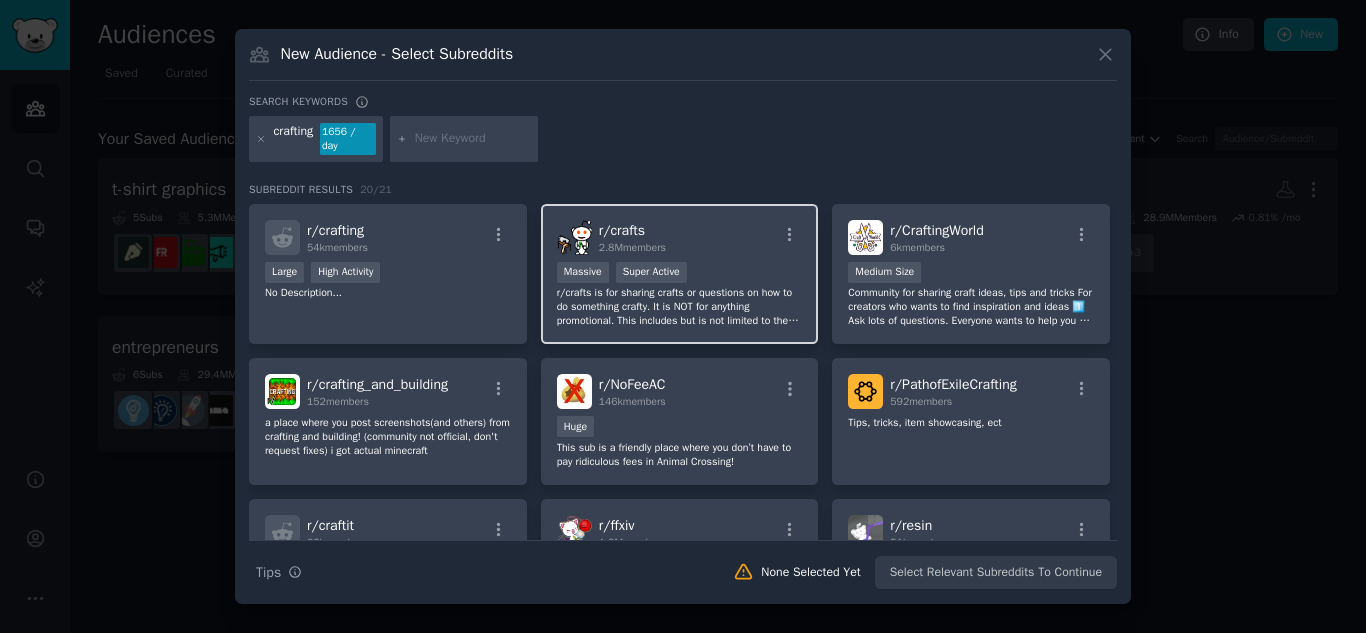 click on "r/ crafts 2.8M  members" at bounding box center [680, 237] 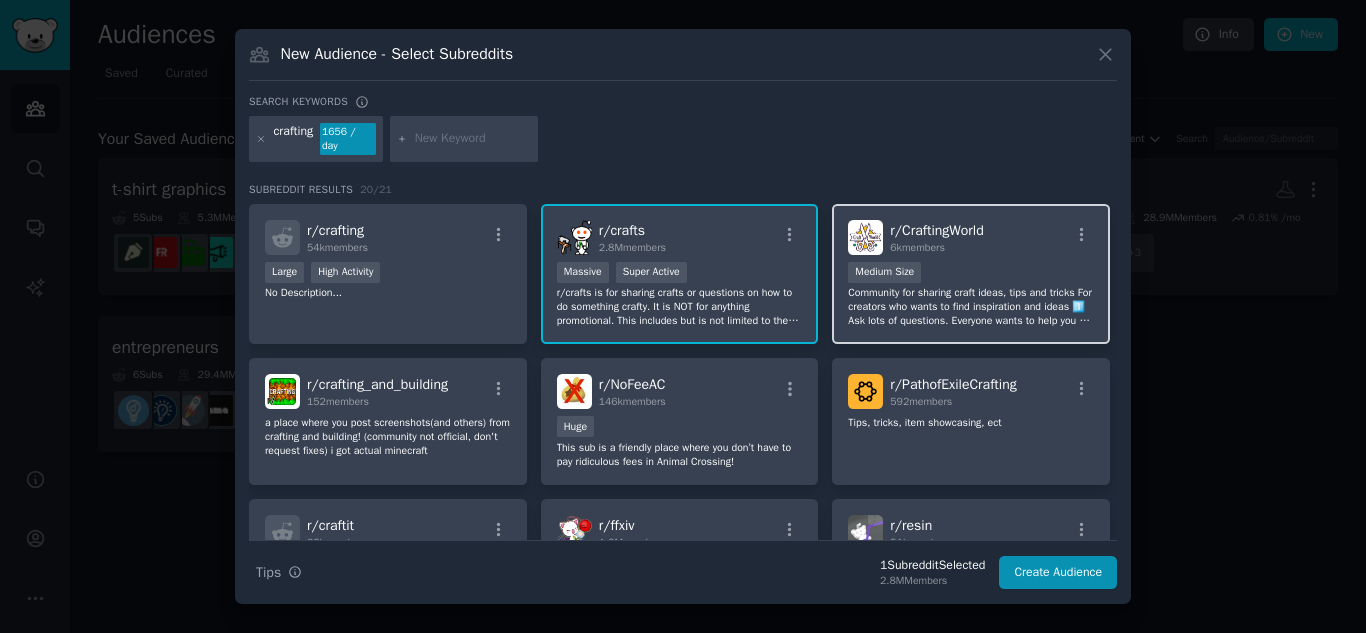 click on "Community for sharing craft ideas, tips and tricks
For creators who wants to find inspiration and ideas
1️⃣ Ask lots of questions. Everyone wants to help you
2️⃣ Please be kind to your fellow members
3️⃣ Please don’t promote other communities or pages
4️⃣ YouTube tutorials are welcome here
5️⃣ If you are stuck or have a problem, please ask
6️⃣ Selling work through the community is totally fine as long as you don't spam the feed & follow the previous rules. We want to help the small businesses" at bounding box center [971, 307] 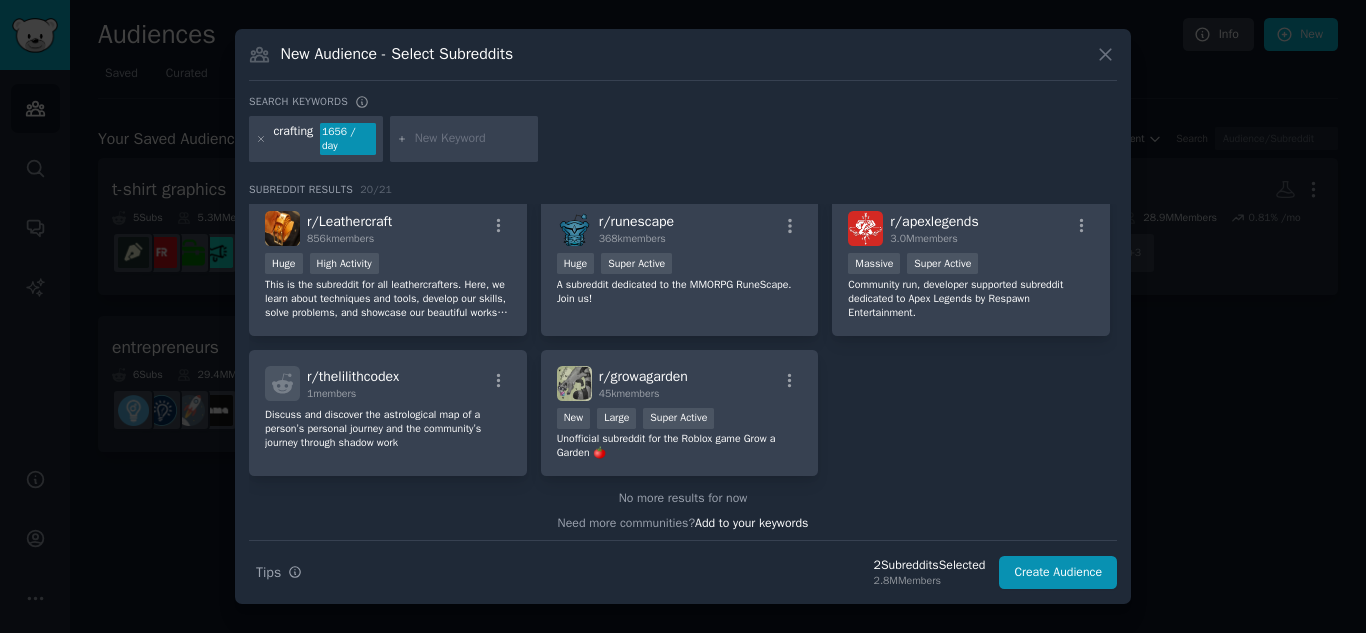 scroll, scrollTop: 773, scrollLeft: 0, axis: vertical 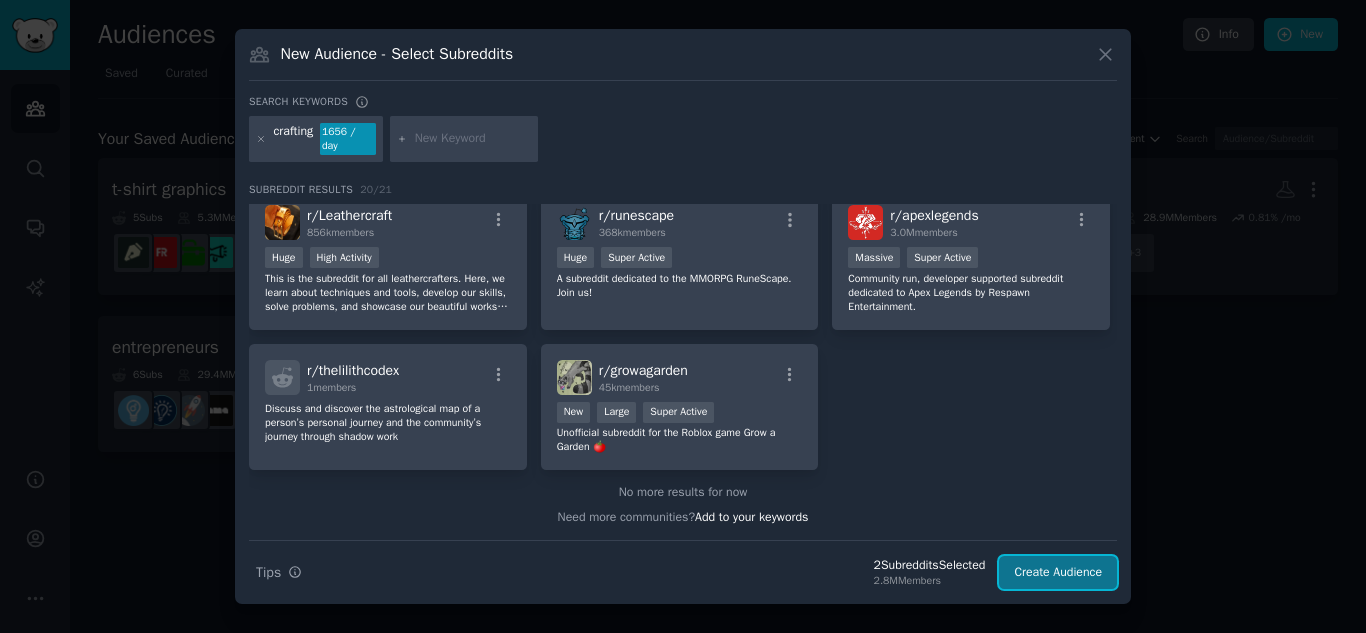 click on "Create Audience" at bounding box center (1058, 573) 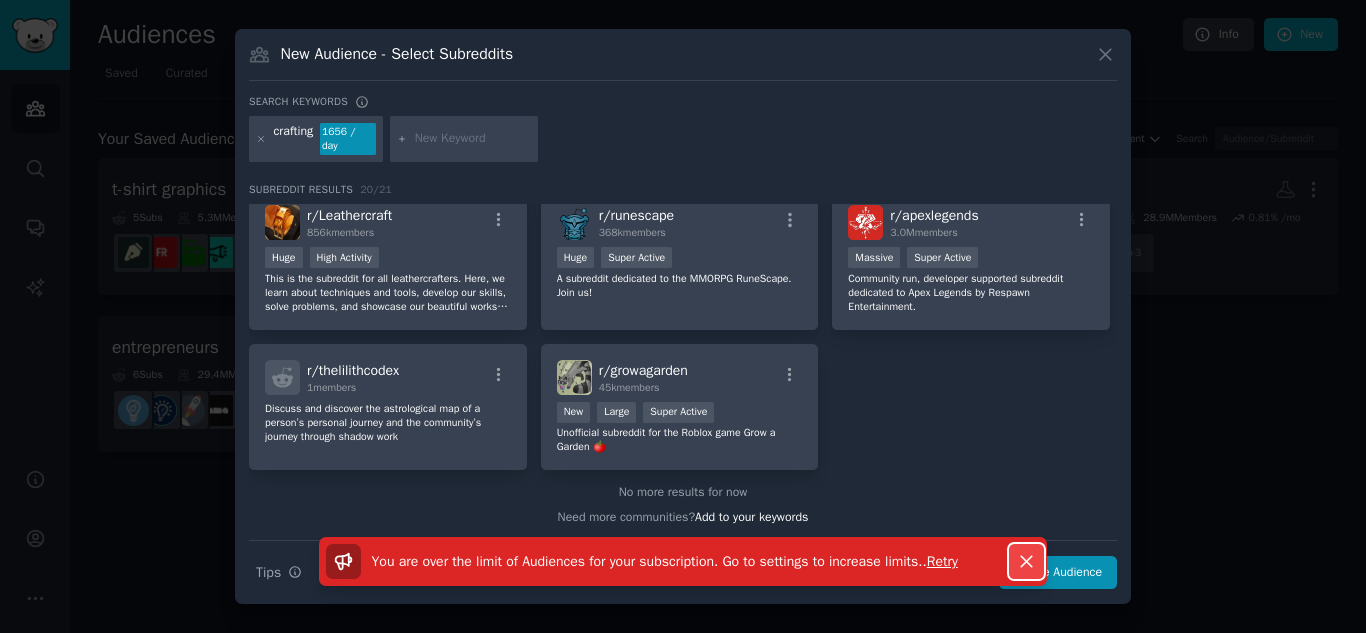 click 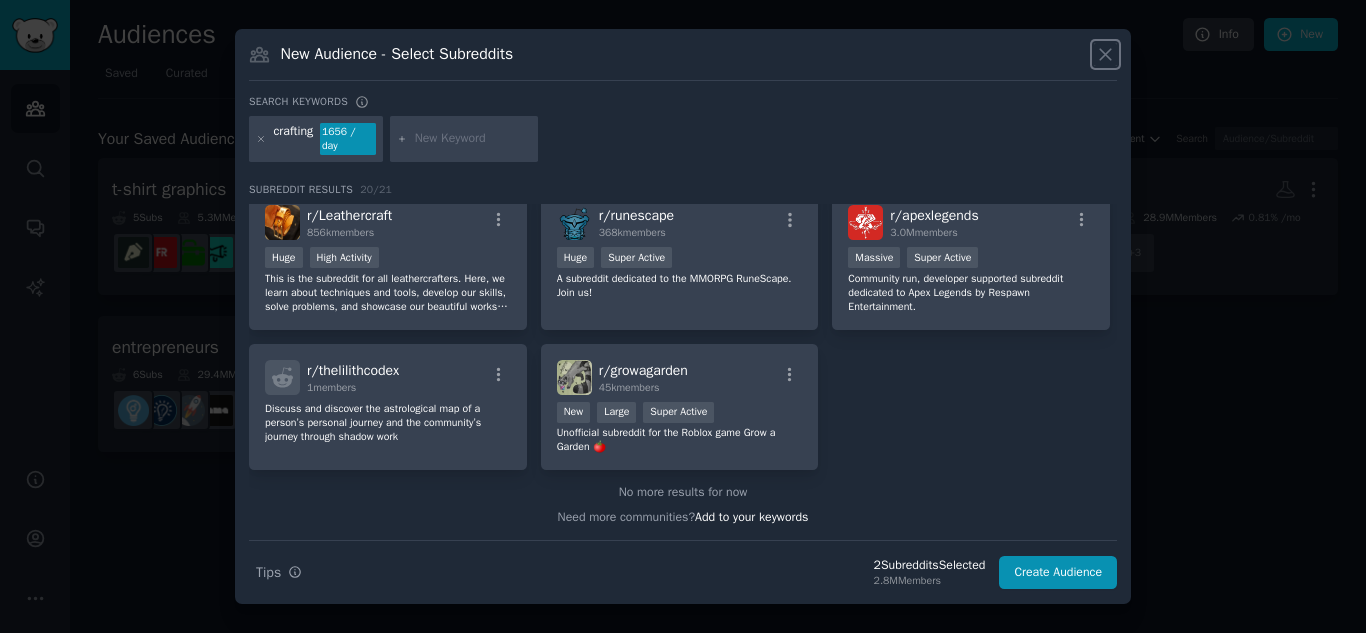 click 